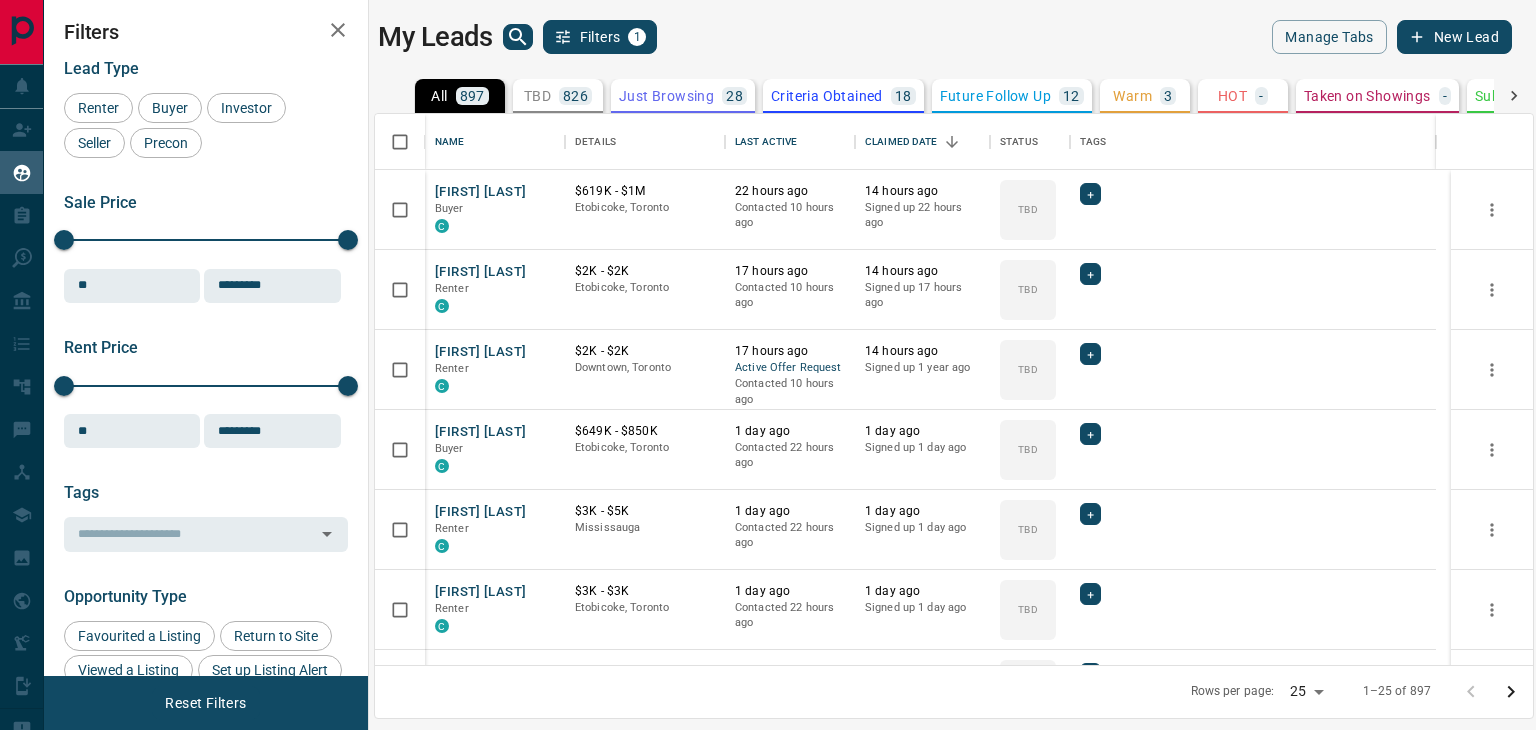scroll, scrollTop: 0, scrollLeft: 0, axis: both 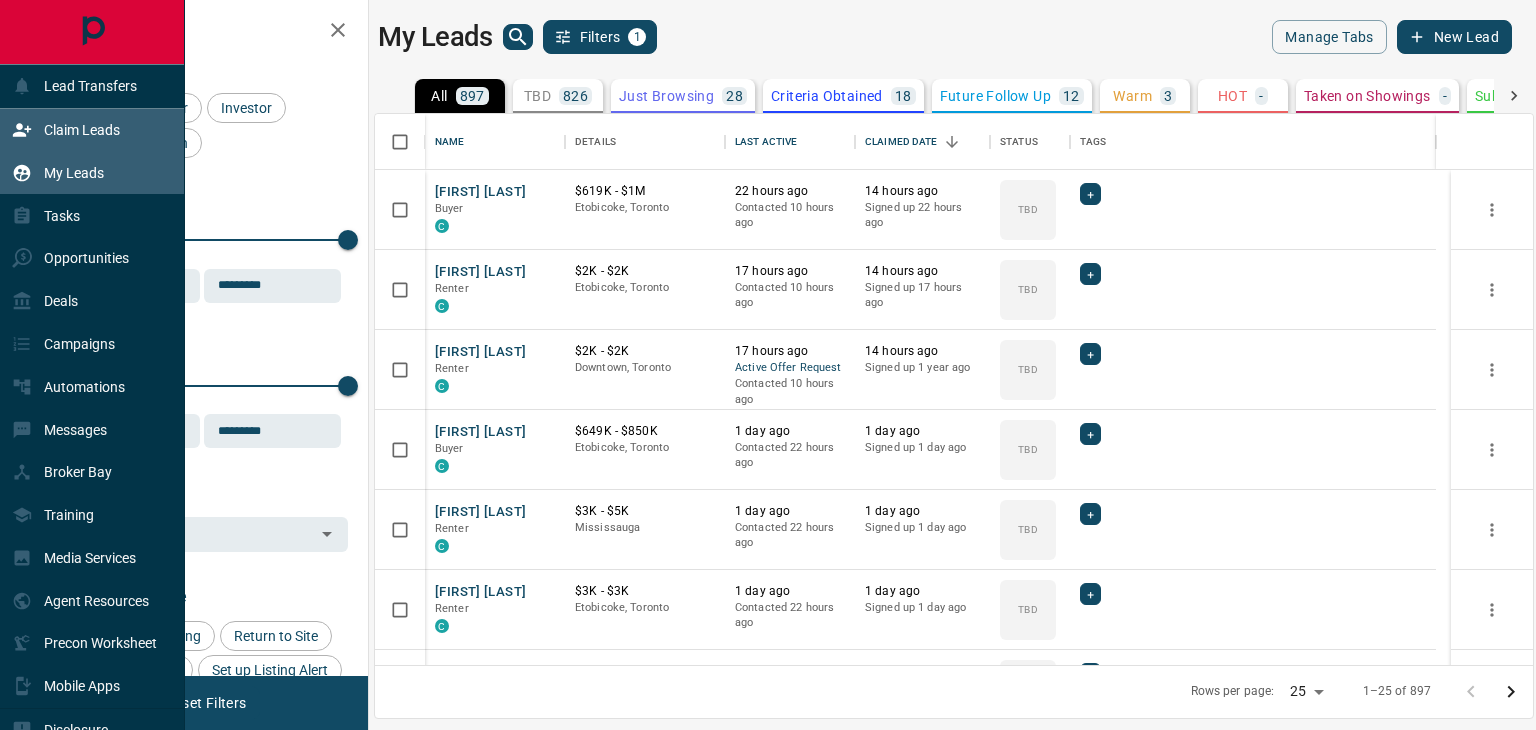 click on "Claim Leads" at bounding box center (82, 130) 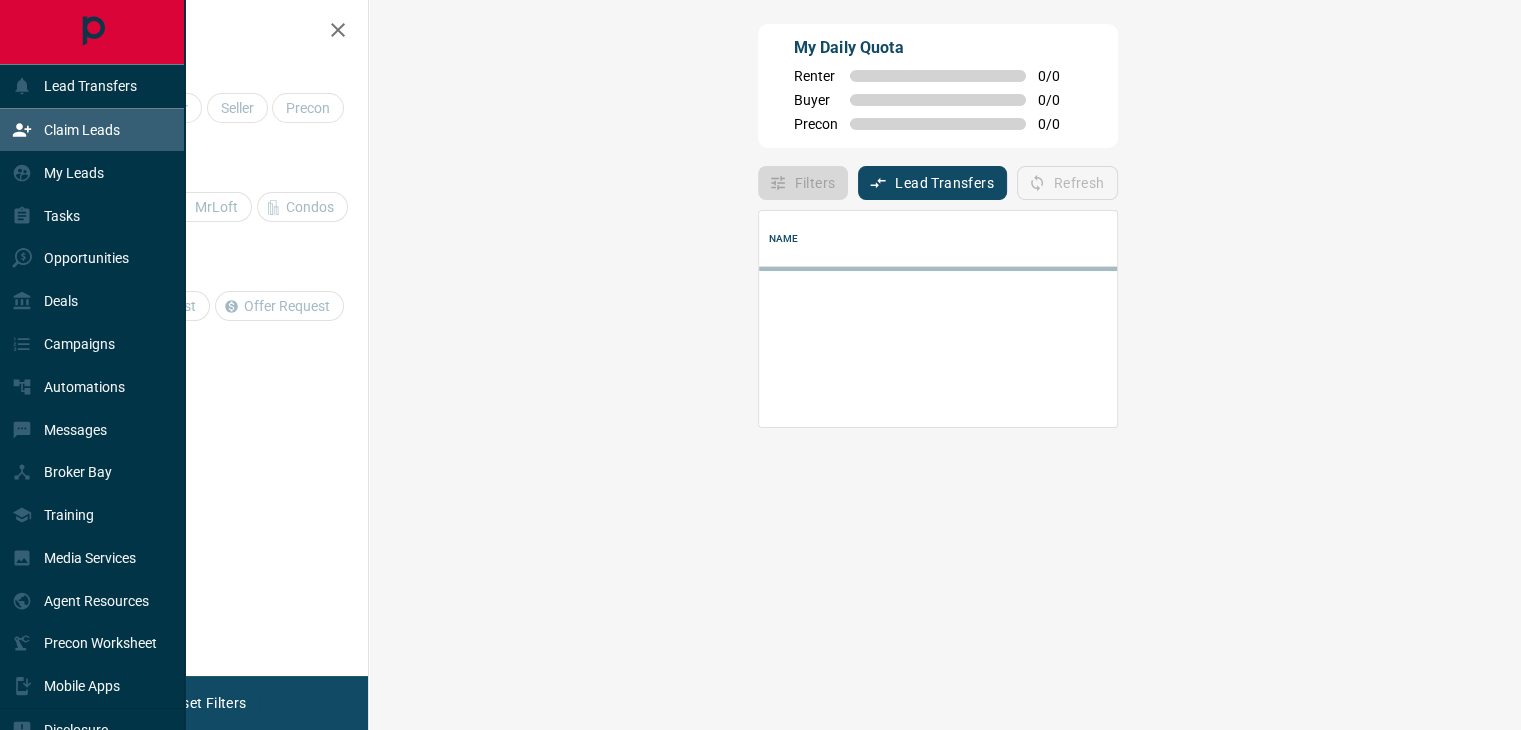 scroll, scrollTop: 0, scrollLeft: 0, axis: both 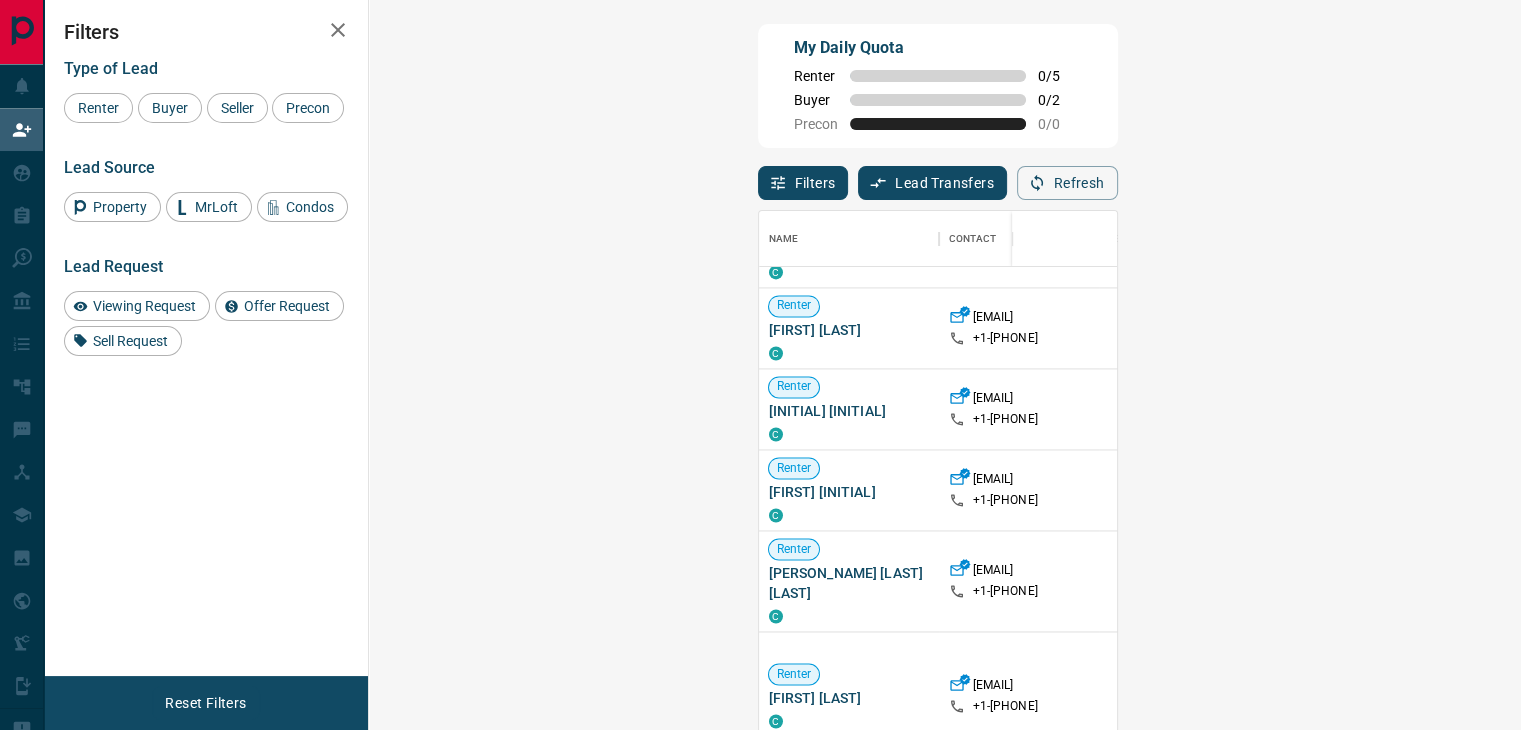 click on "Viewing Request   ( 1 )" at bounding box center [1586, 696] 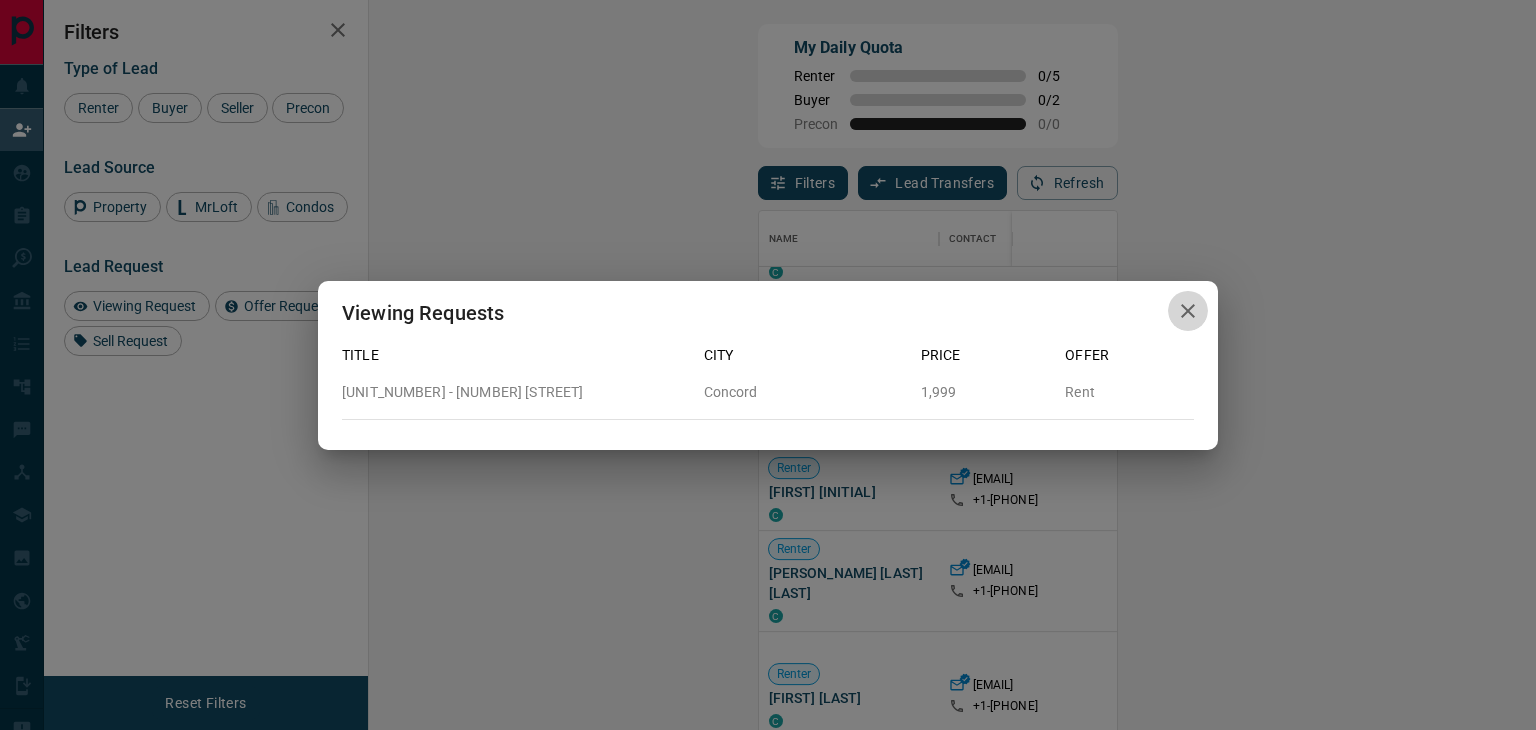 click 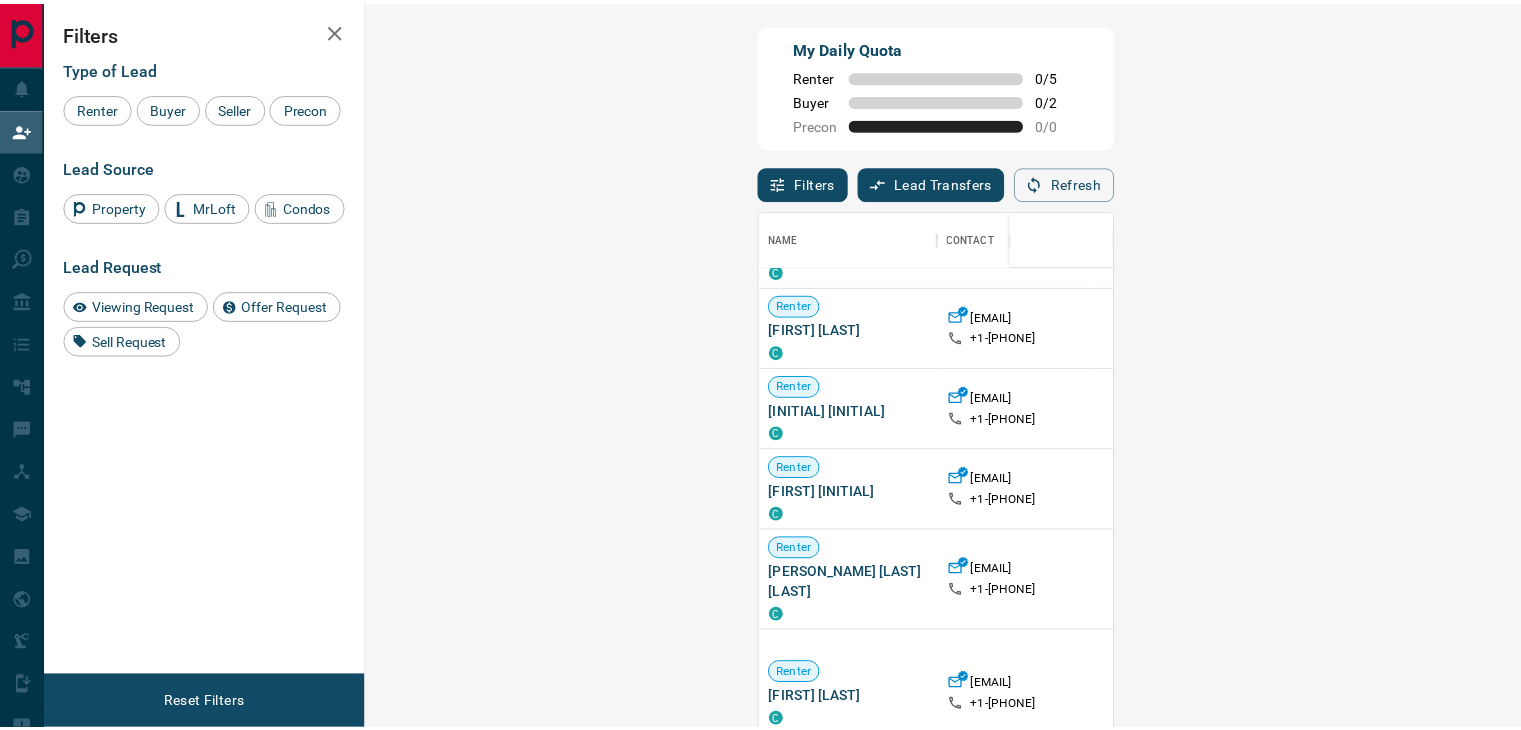 scroll, scrollTop: 16, scrollLeft: 16, axis: both 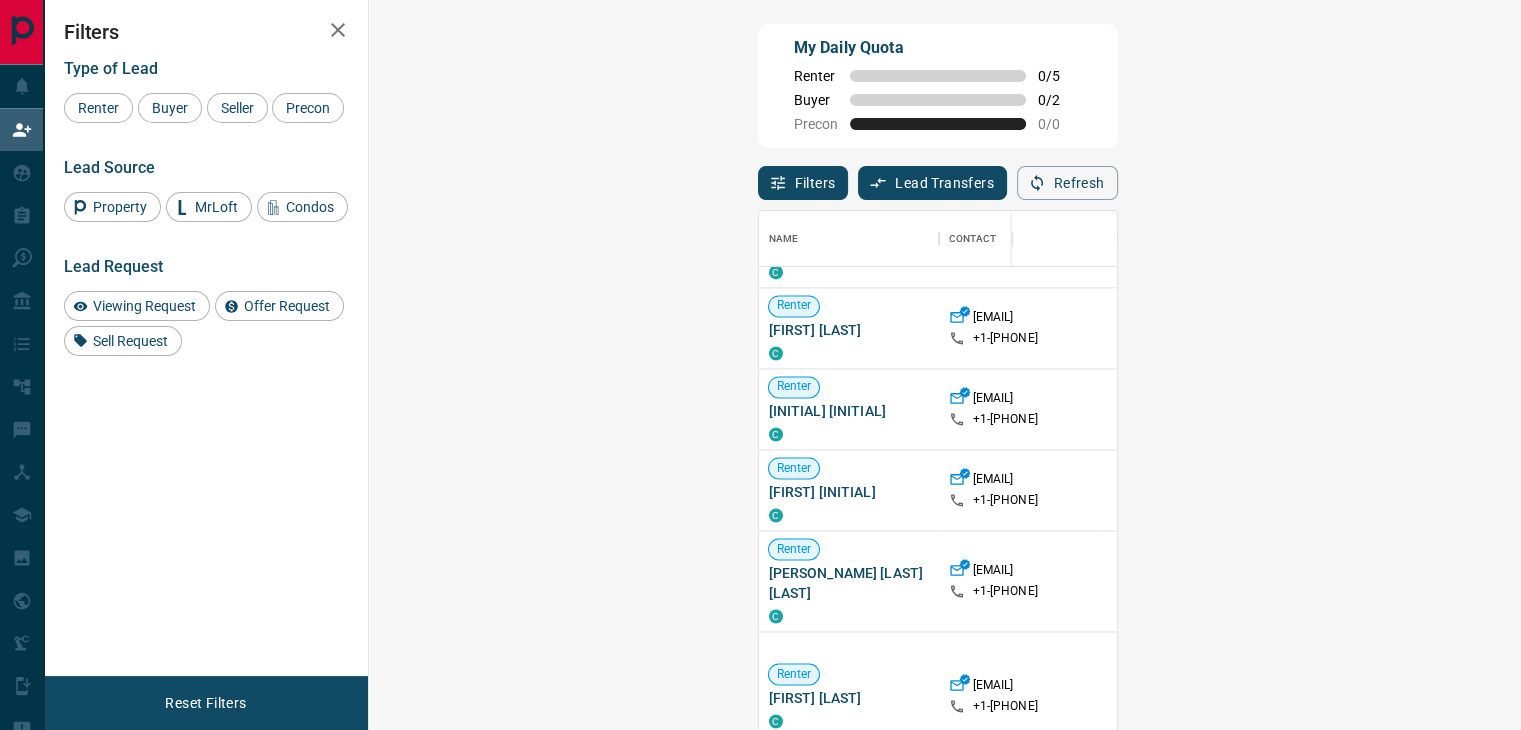 click on "Claim" at bounding box center [1823, 580] 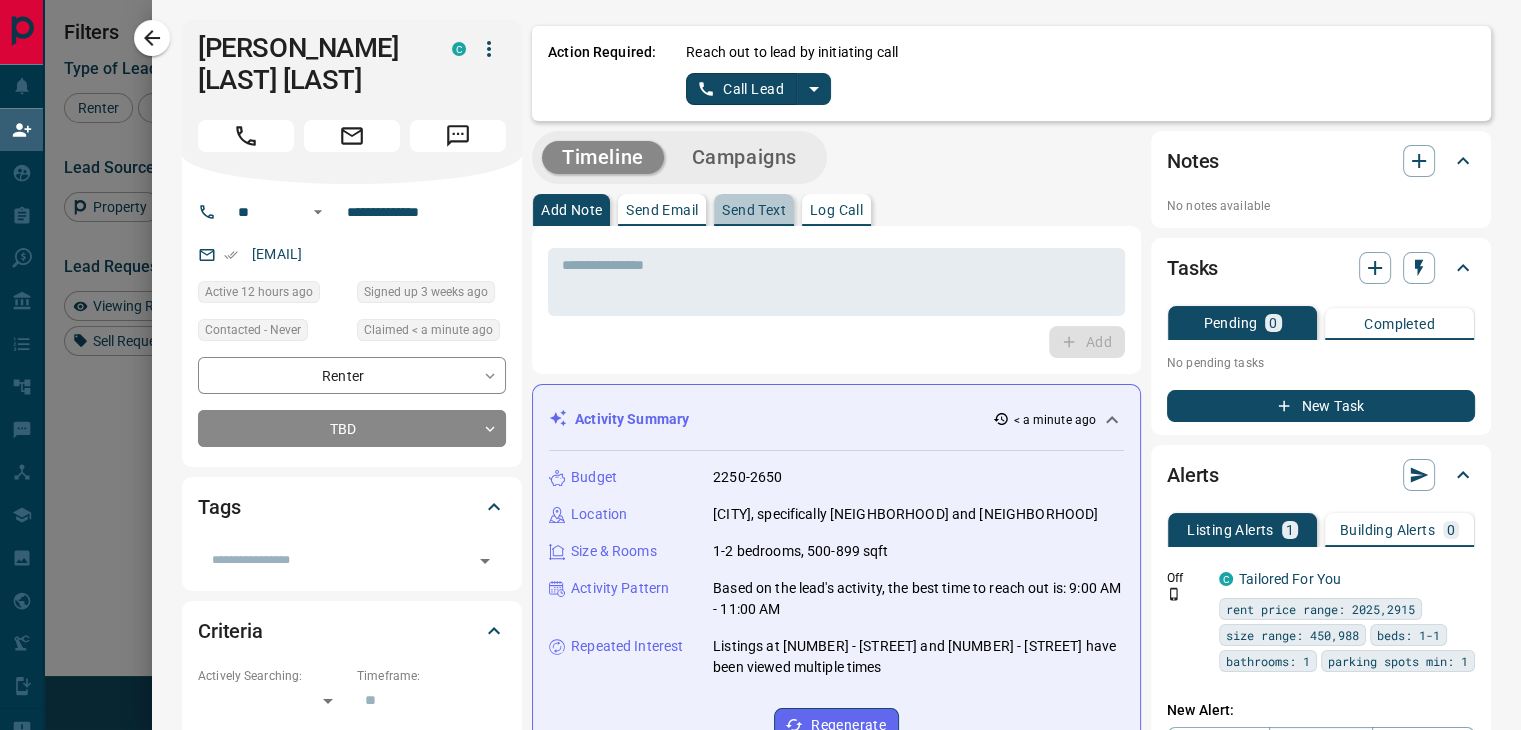 click on "Send Text" at bounding box center (754, 210) 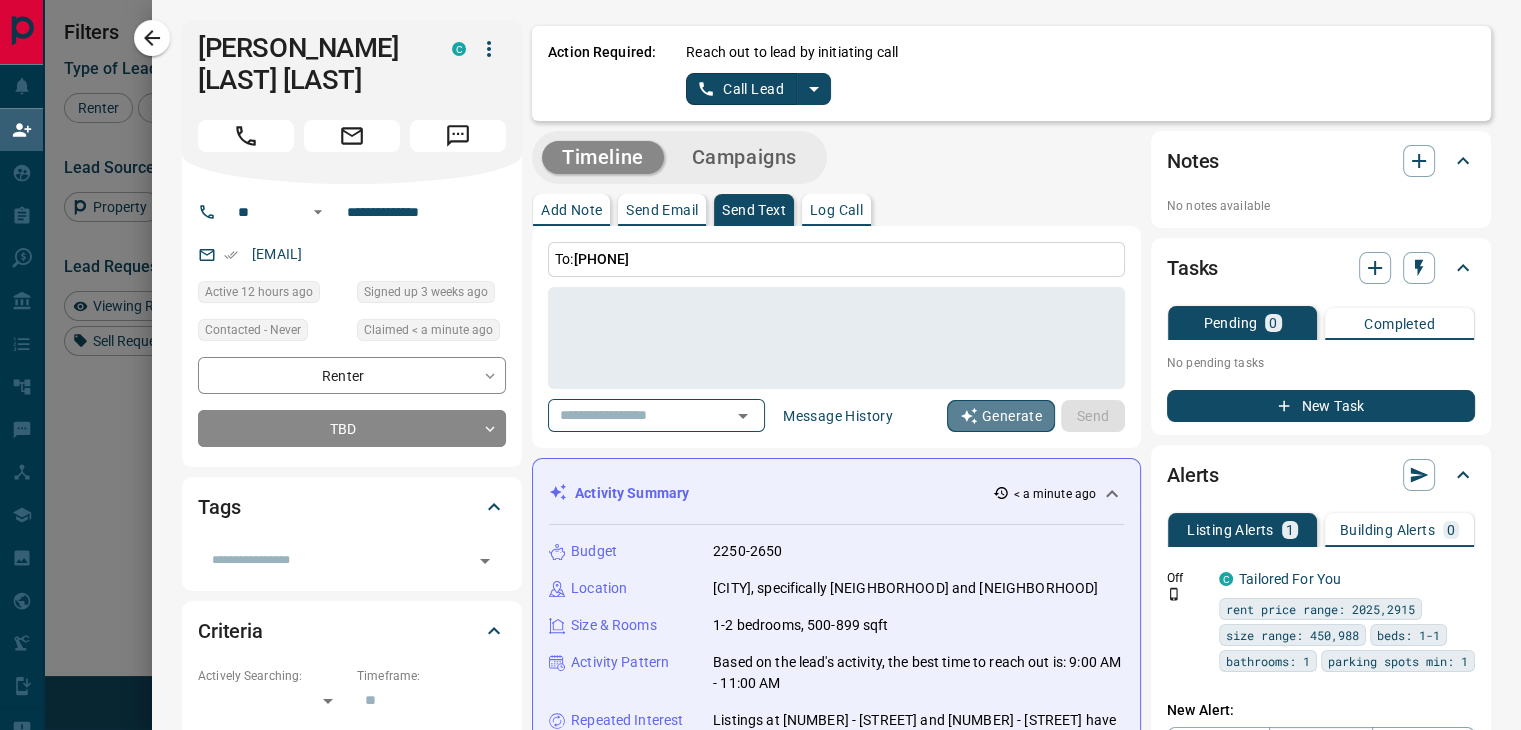click on "Generate" at bounding box center (1001, 416) 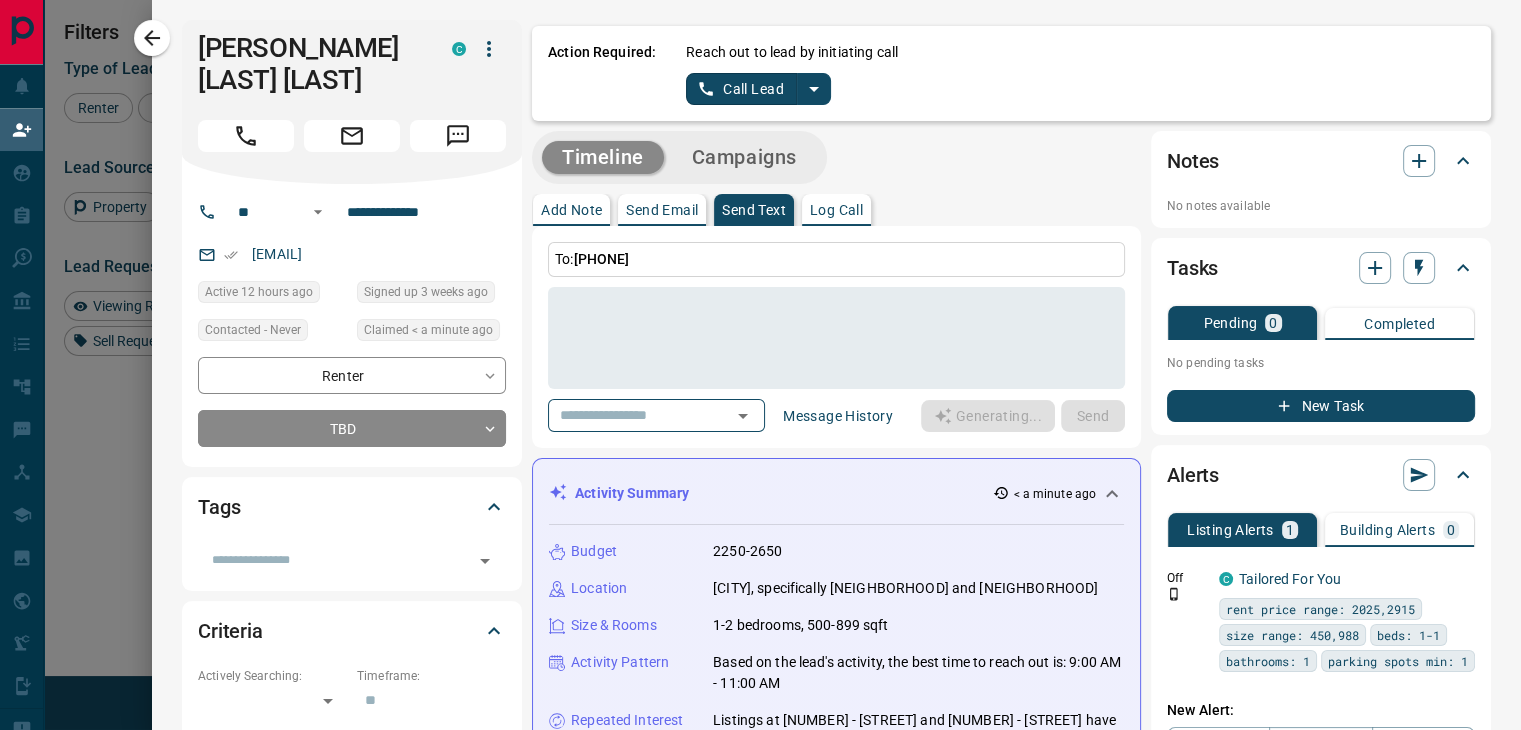 type on "**********" 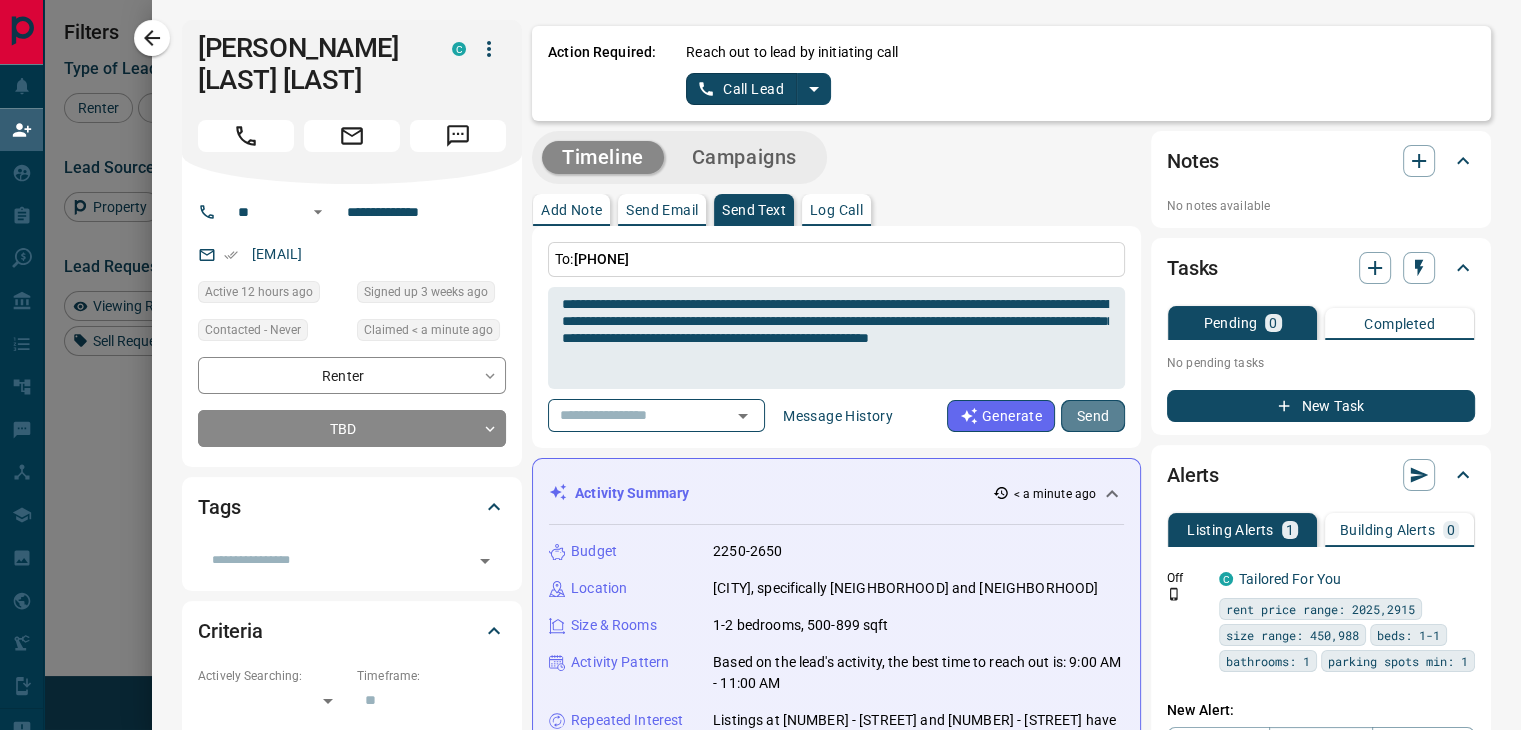 click on "Send" at bounding box center (1093, 416) 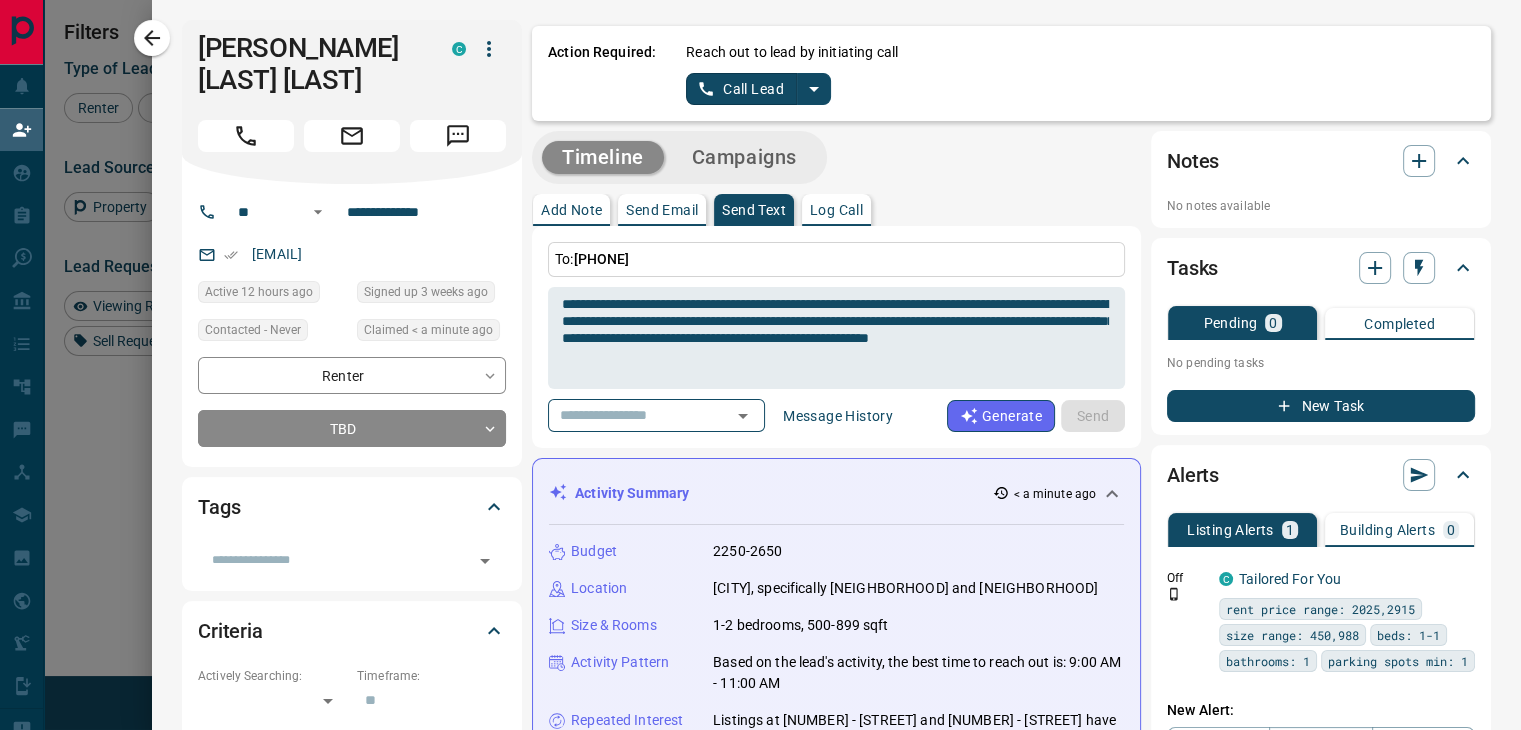 type 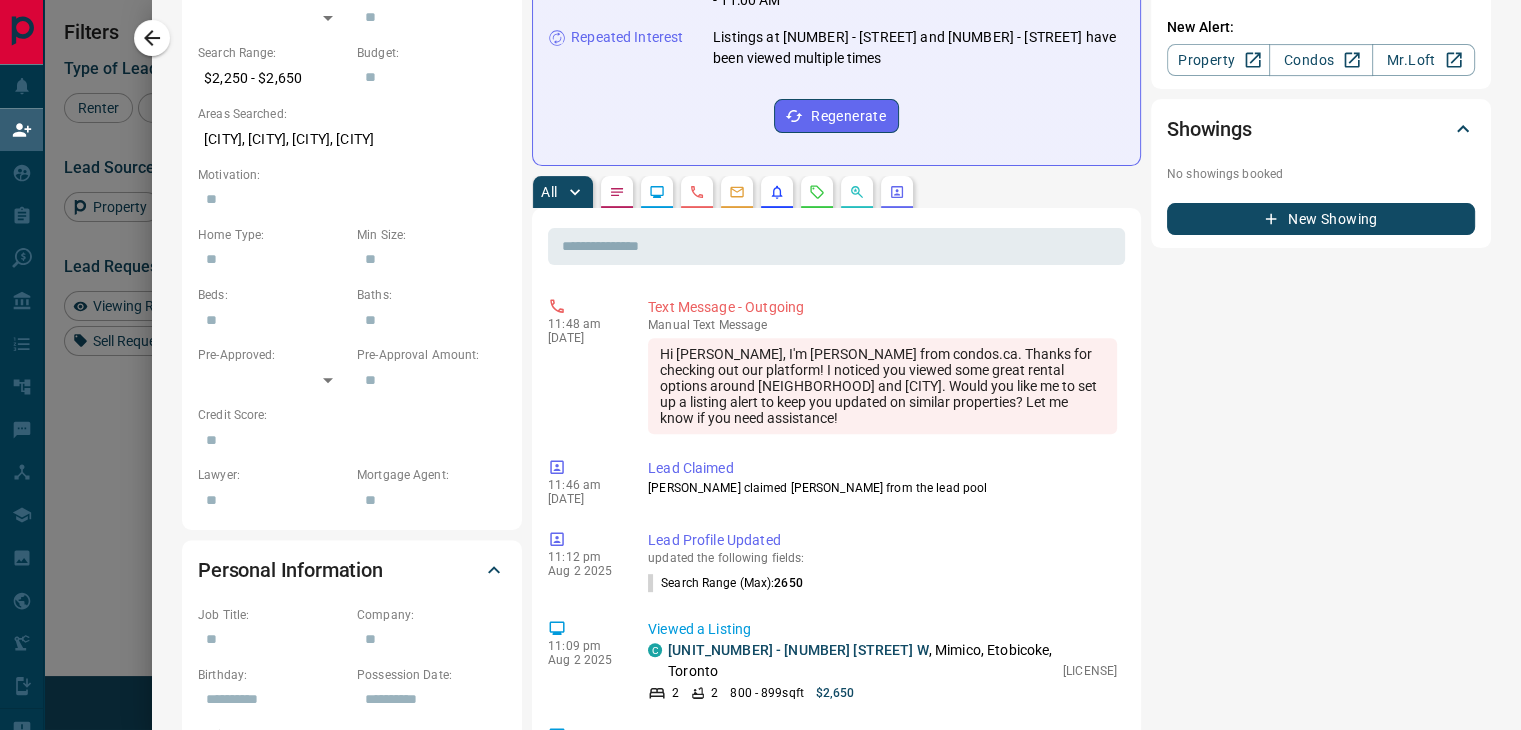 scroll, scrollTop: 0, scrollLeft: 0, axis: both 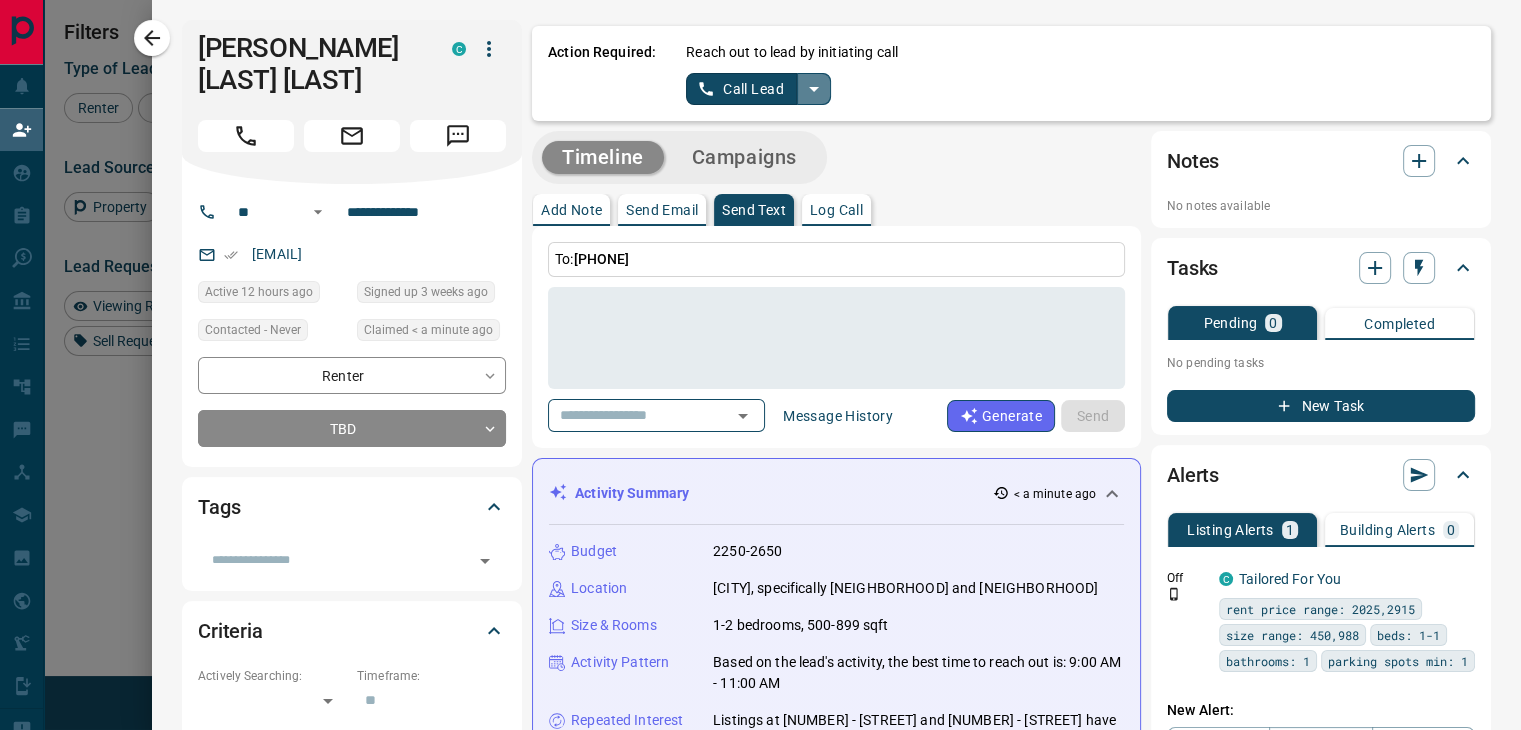 click 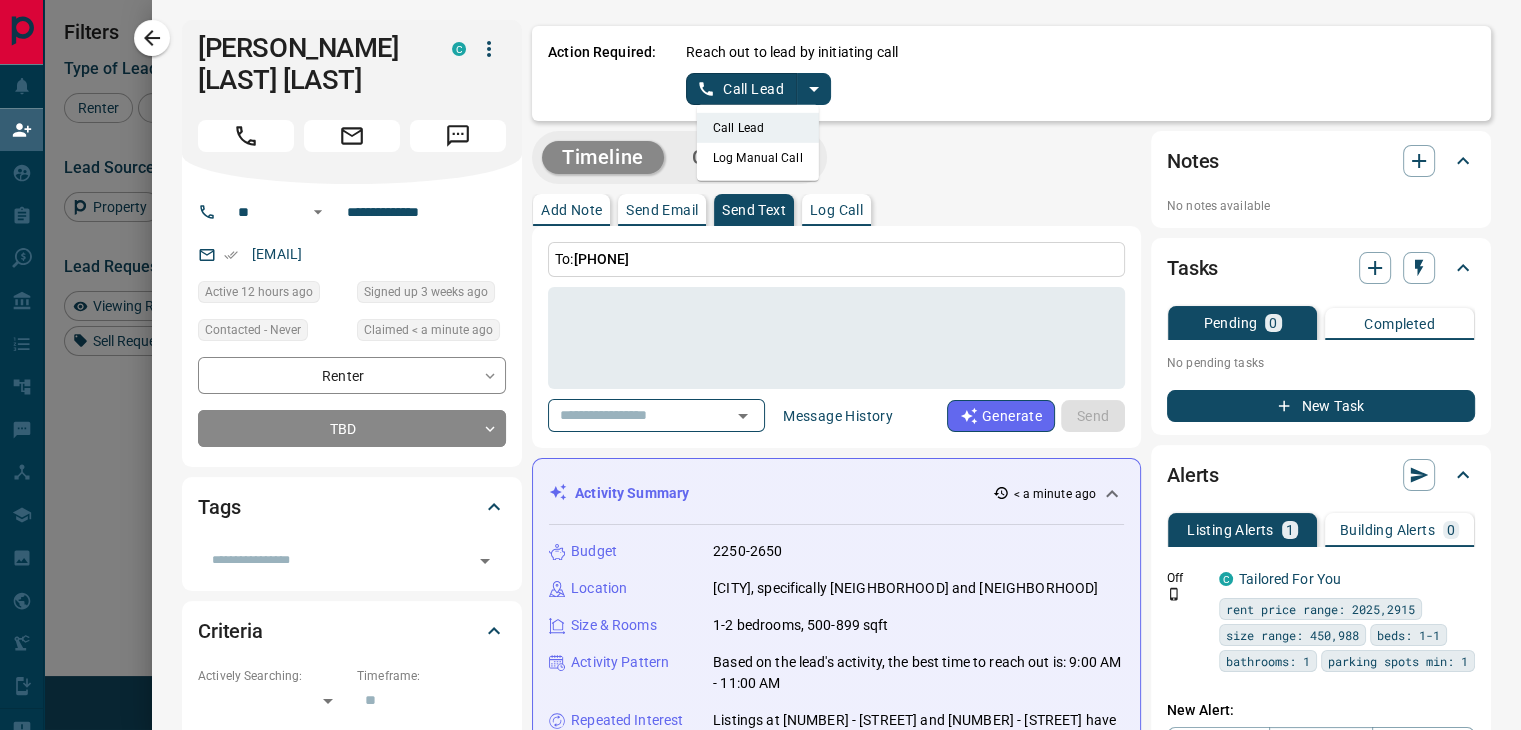 click on "Log Manual Call" at bounding box center [758, 158] 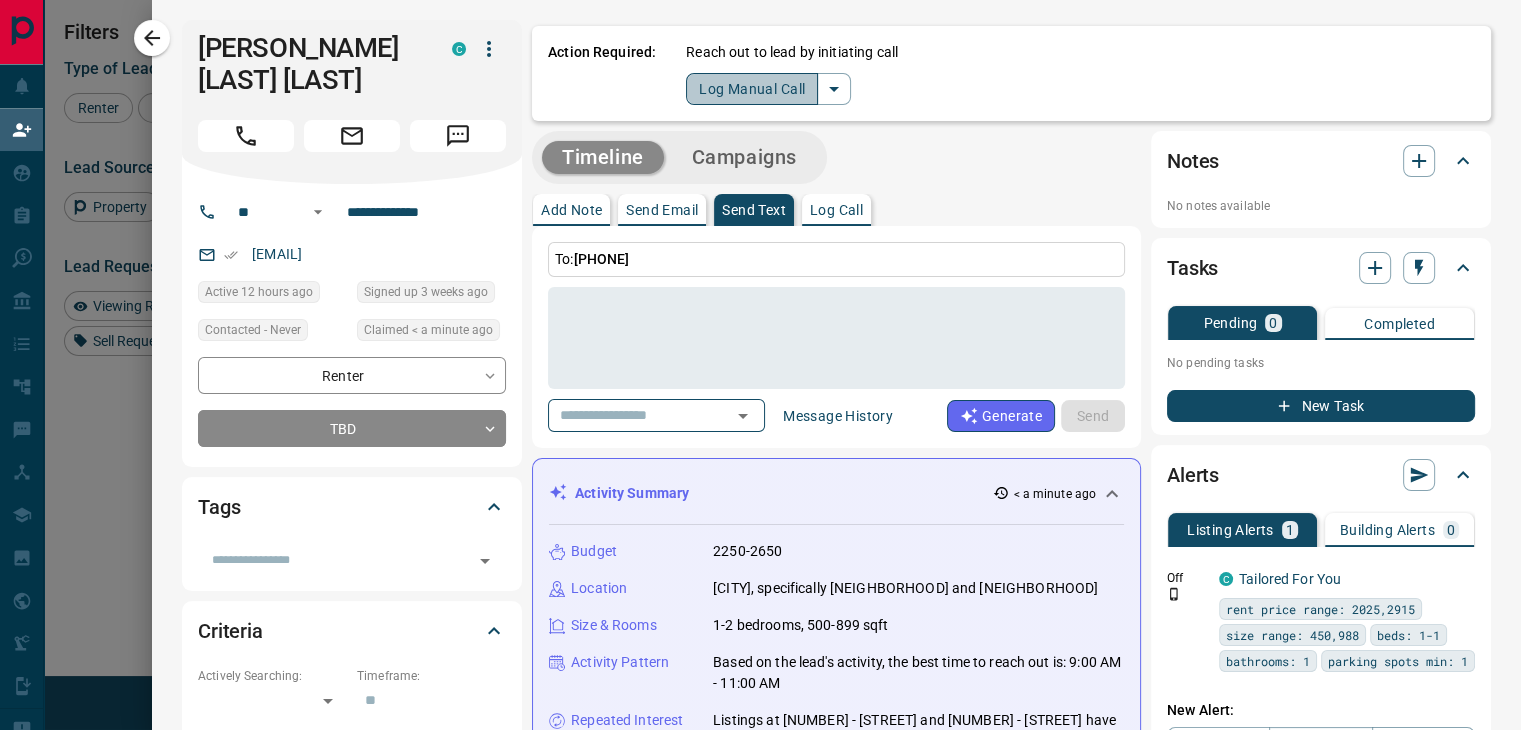 click on "Log Manual Call" at bounding box center (752, 89) 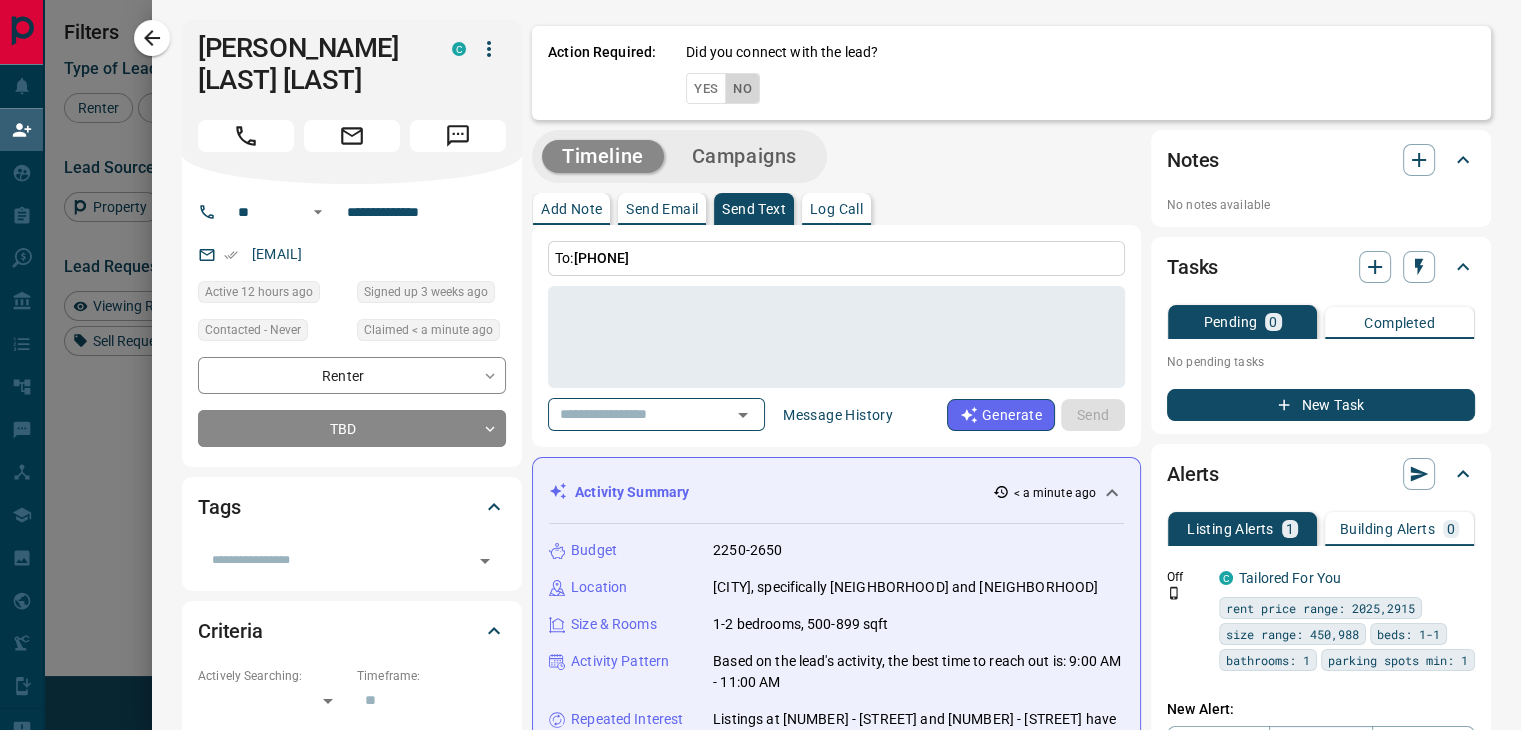 click on "No" at bounding box center (742, 88) 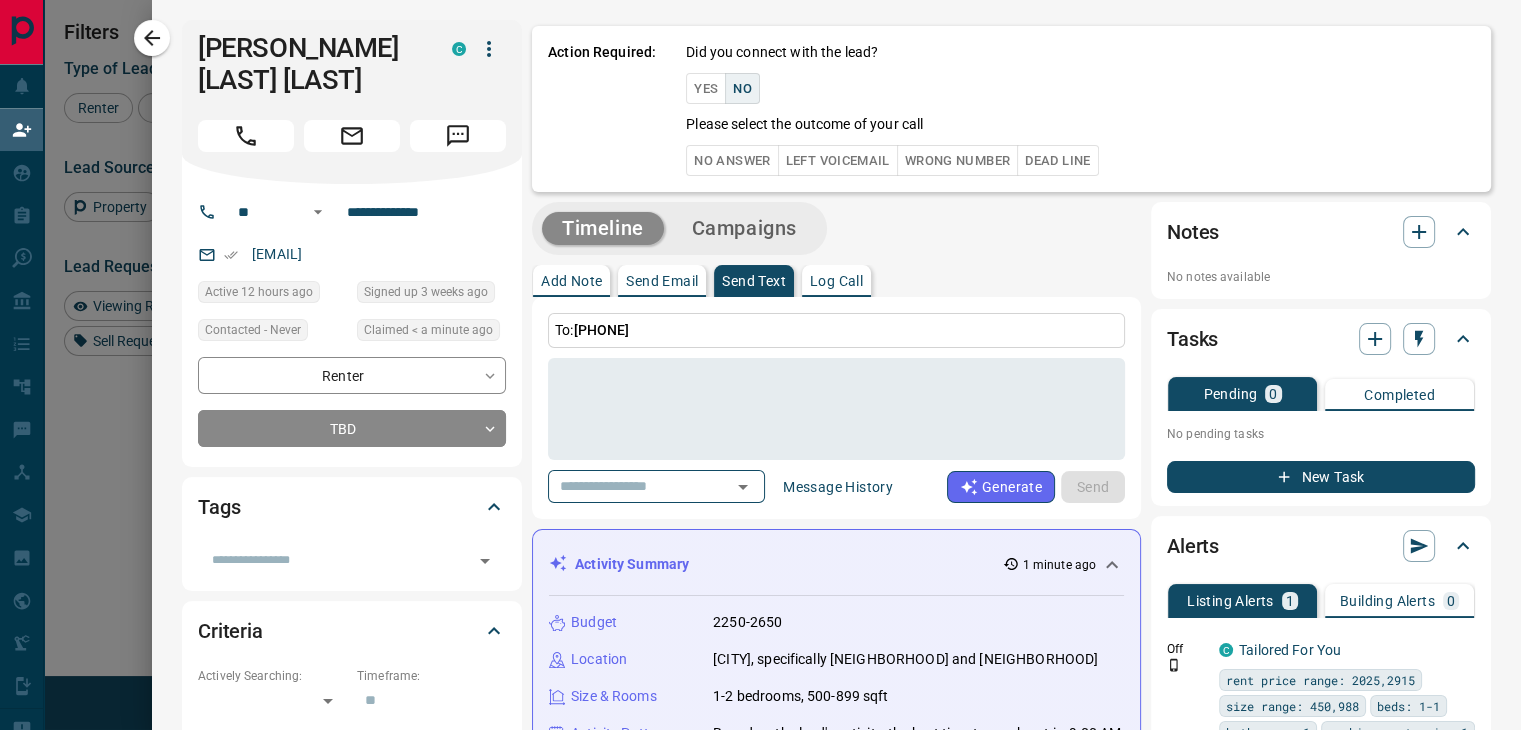 click on "No Answer" at bounding box center (732, 160) 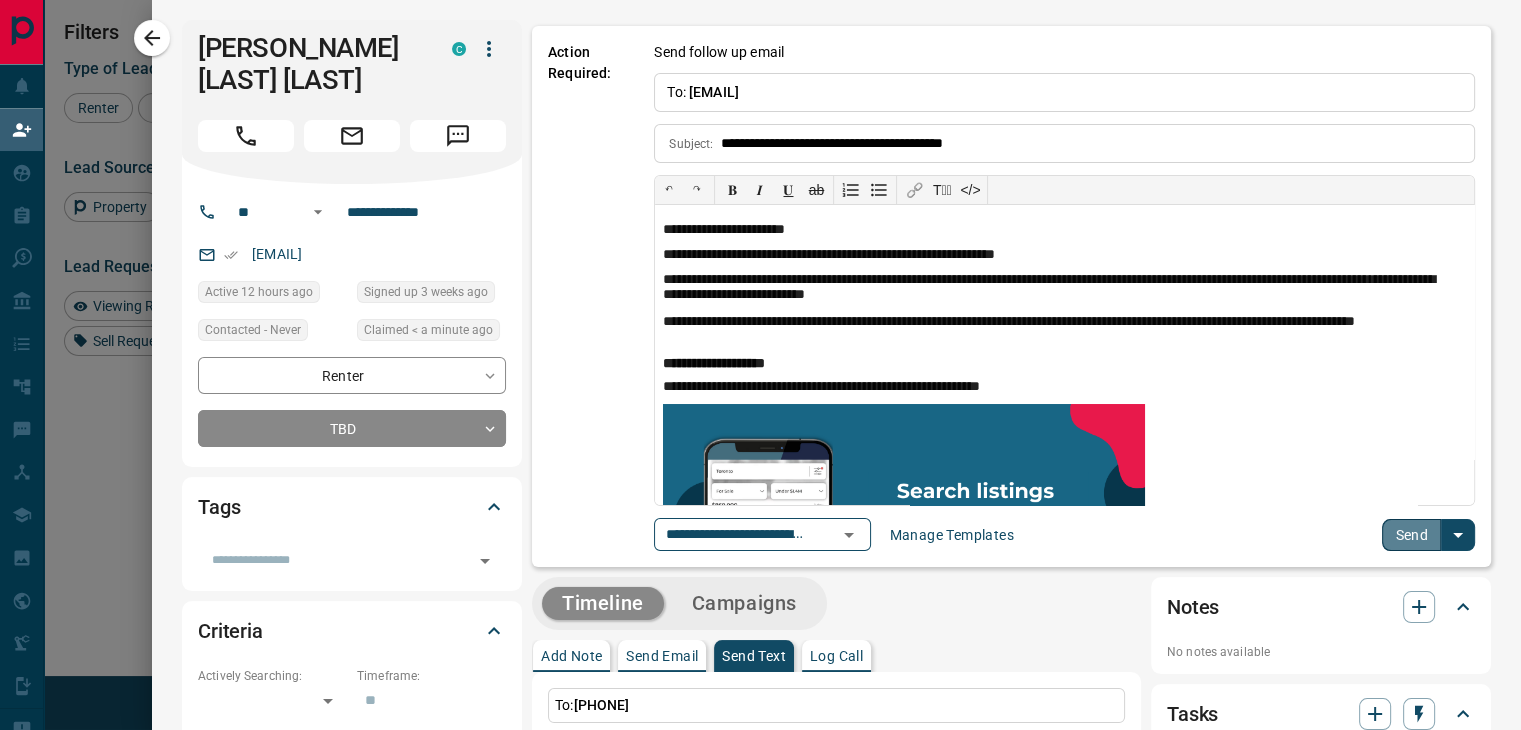 click on "Send" at bounding box center (1411, 535) 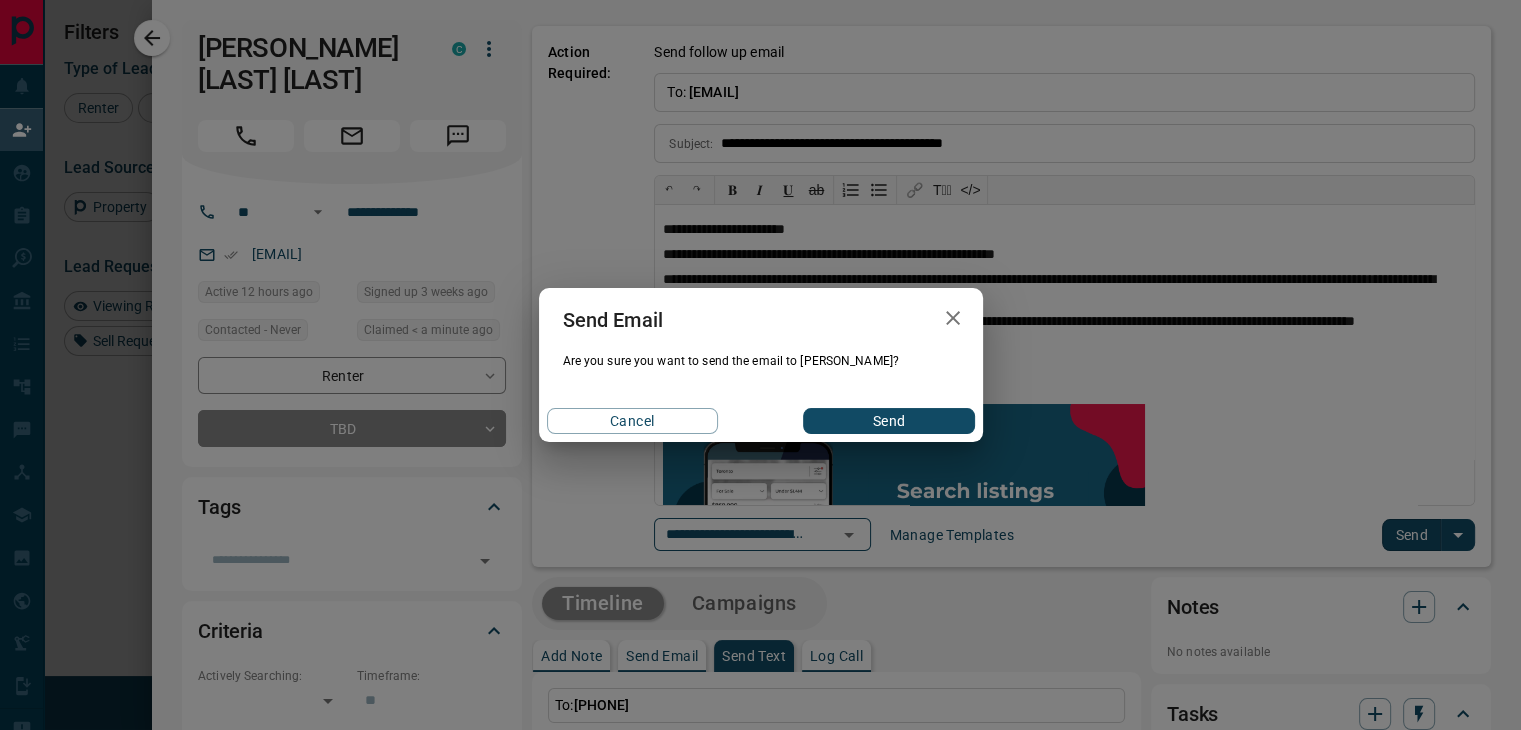 click on "Send" at bounding box center (888, 421) 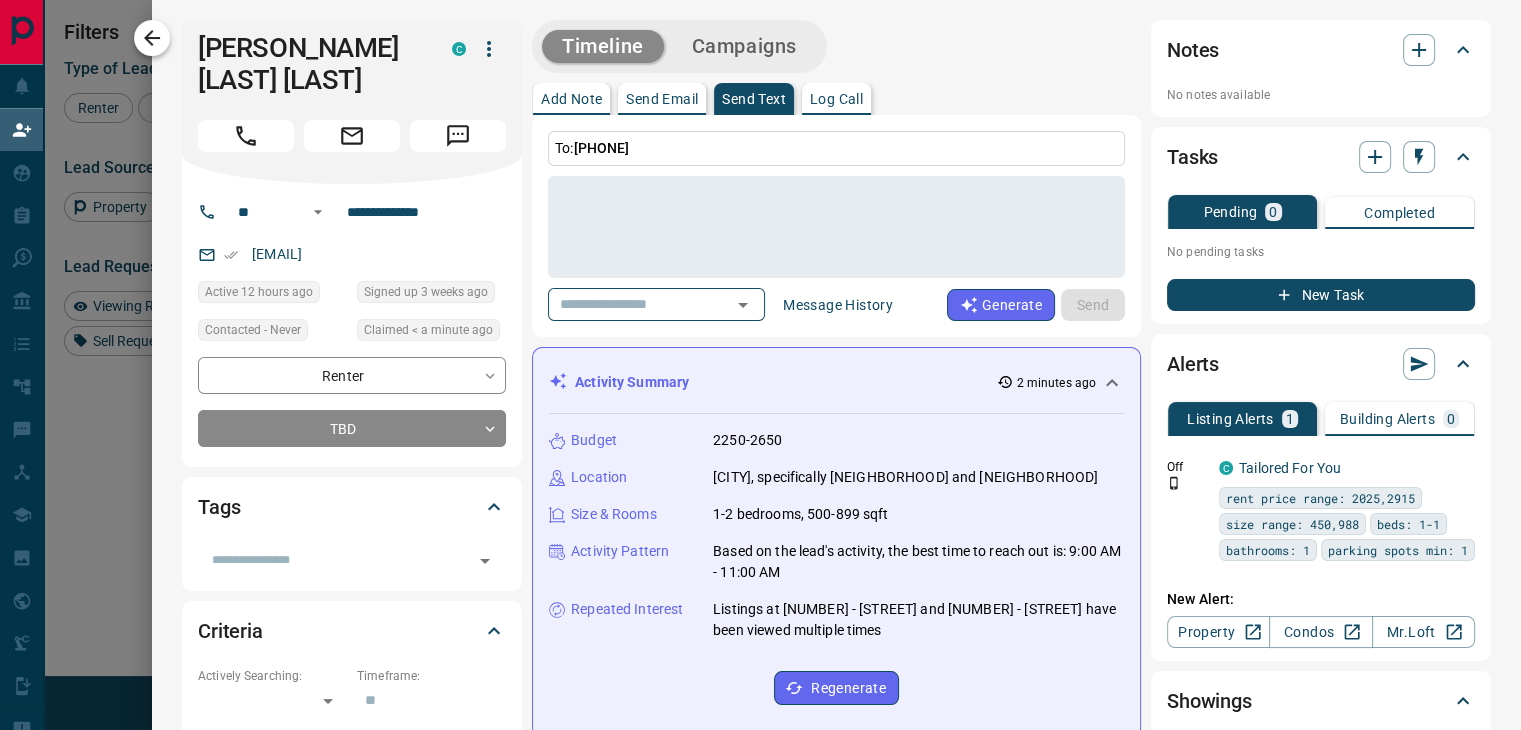 click 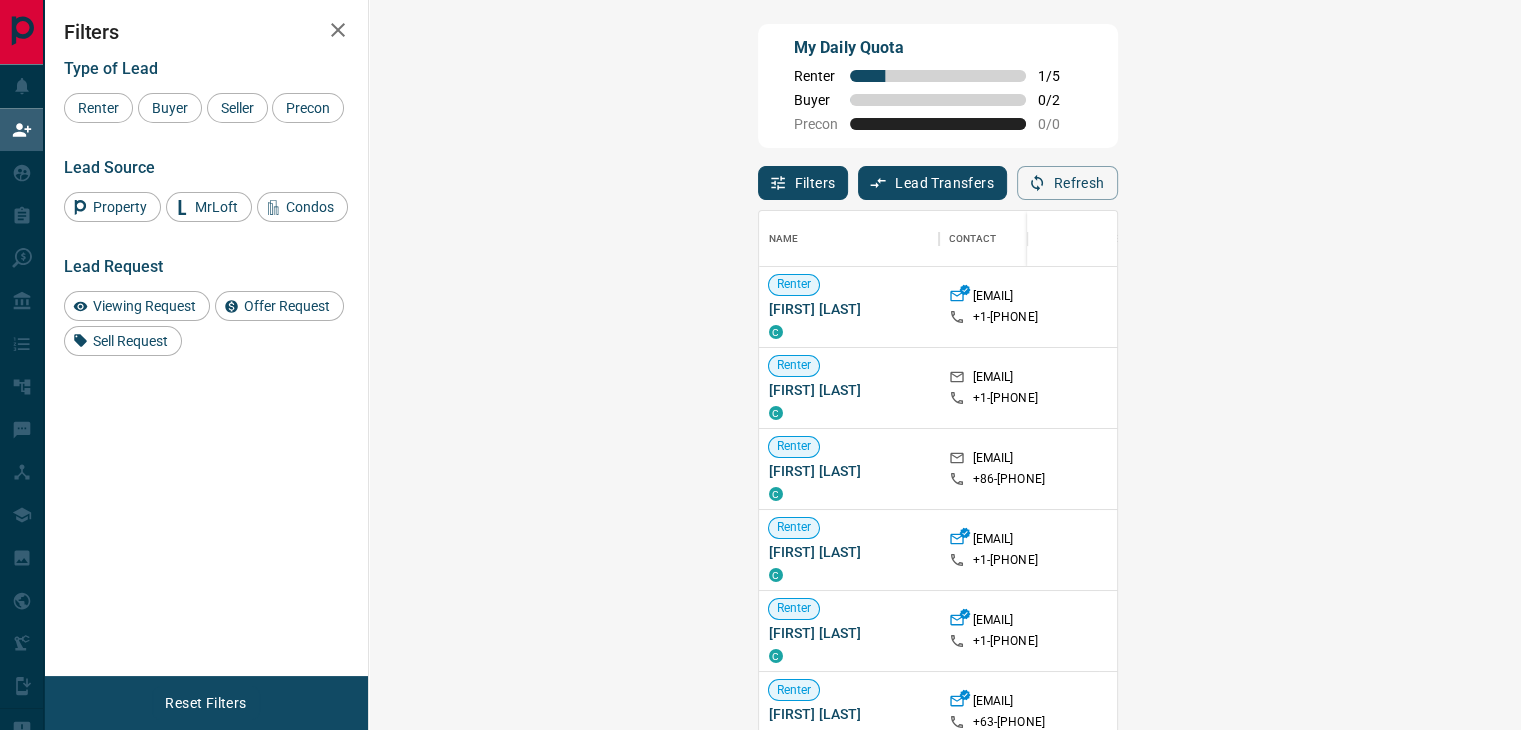scroll, scrollTop: 16, scrollLeft: 16, axis: both 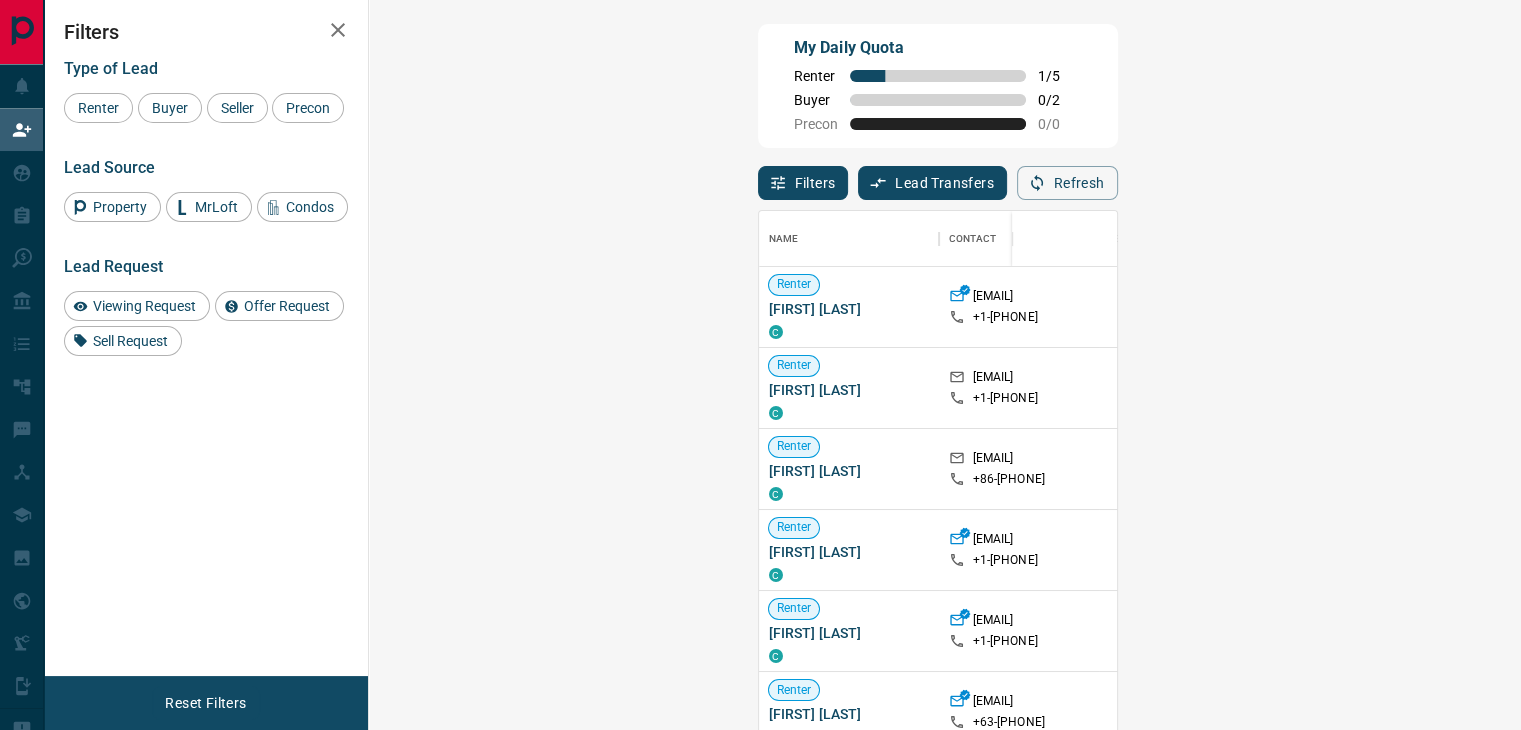 click 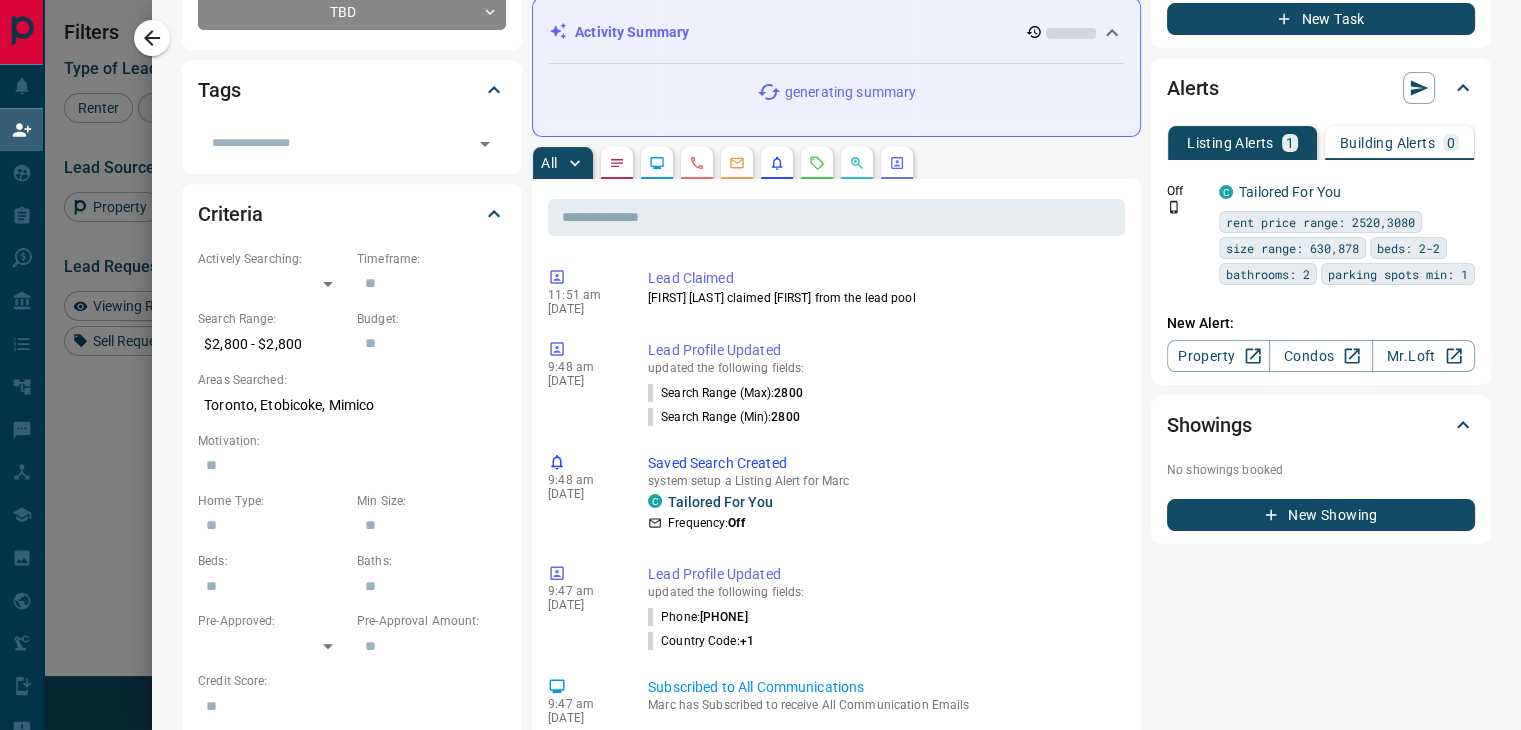scroll, scrollTop: 0, scrollLeft: 0, axis: both 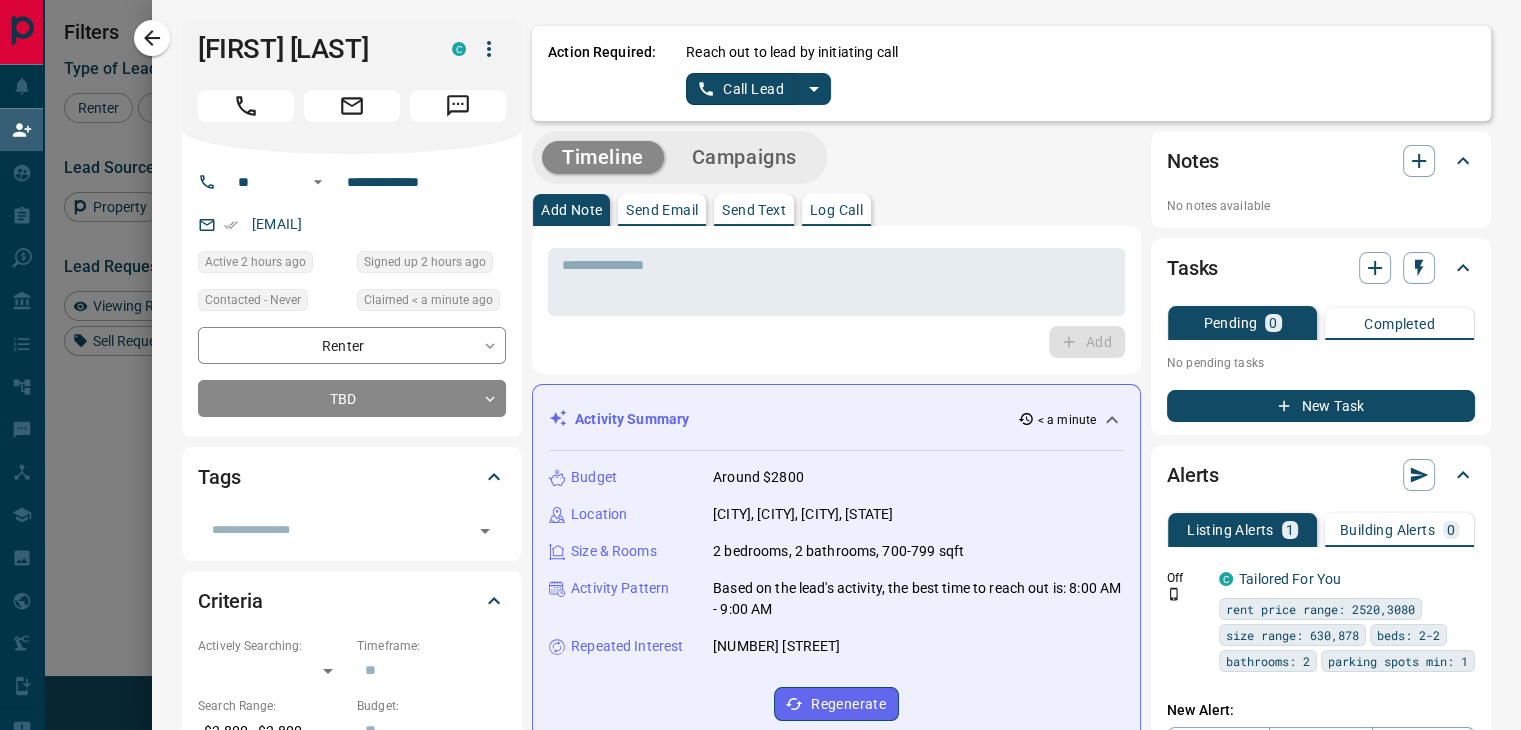 click on "Send Text" at bounding box center [754, 210] 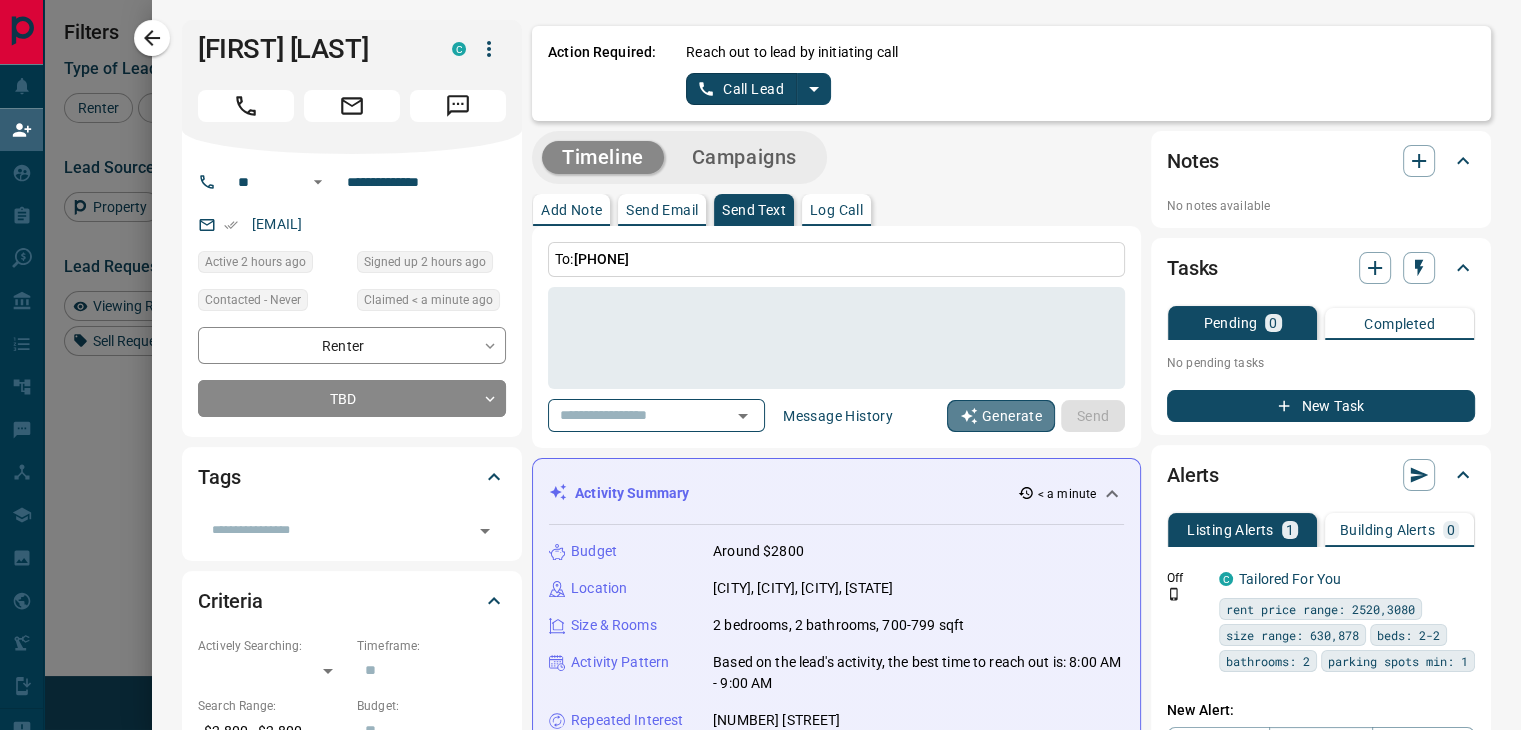 click on "Generate" at bounding box center [1001, 416] 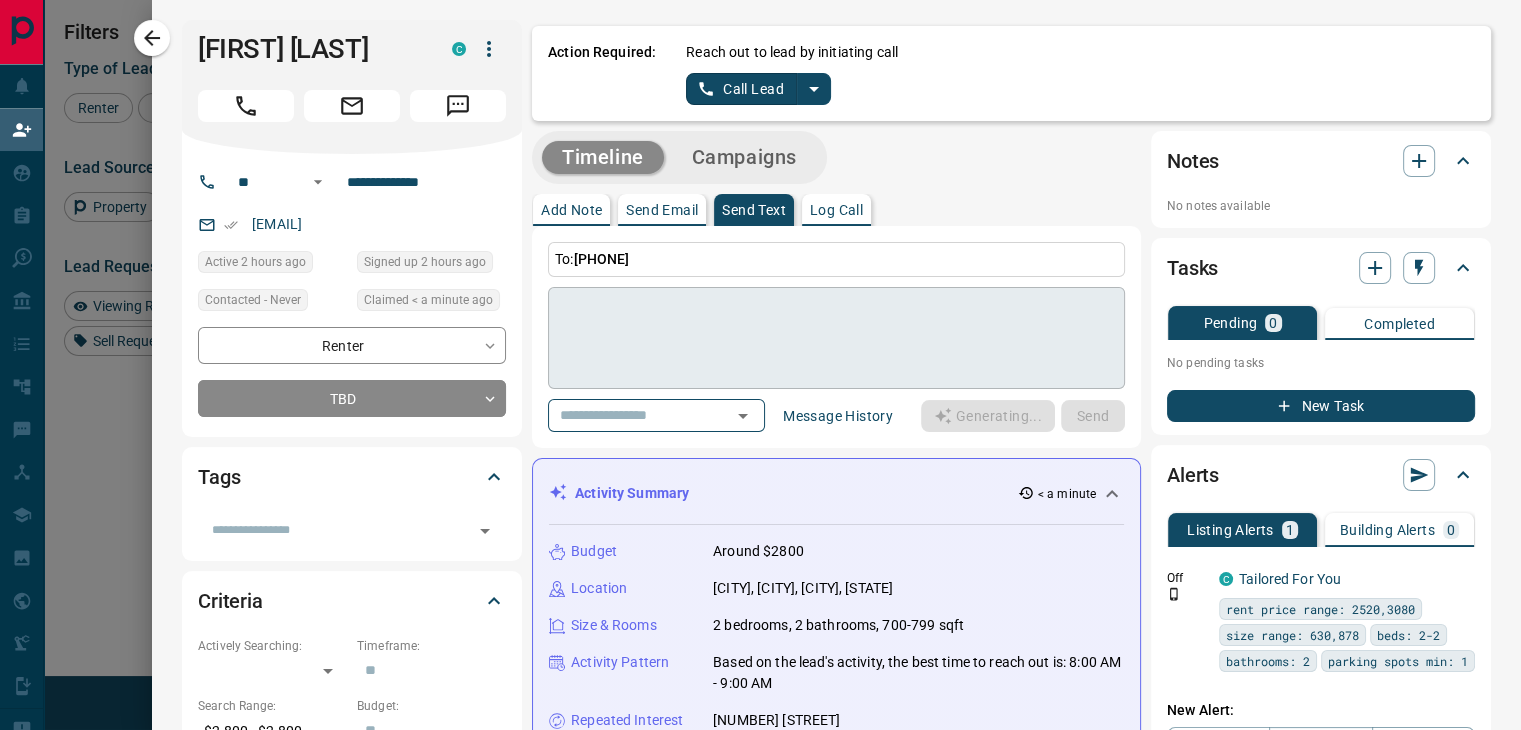 type on "**********" 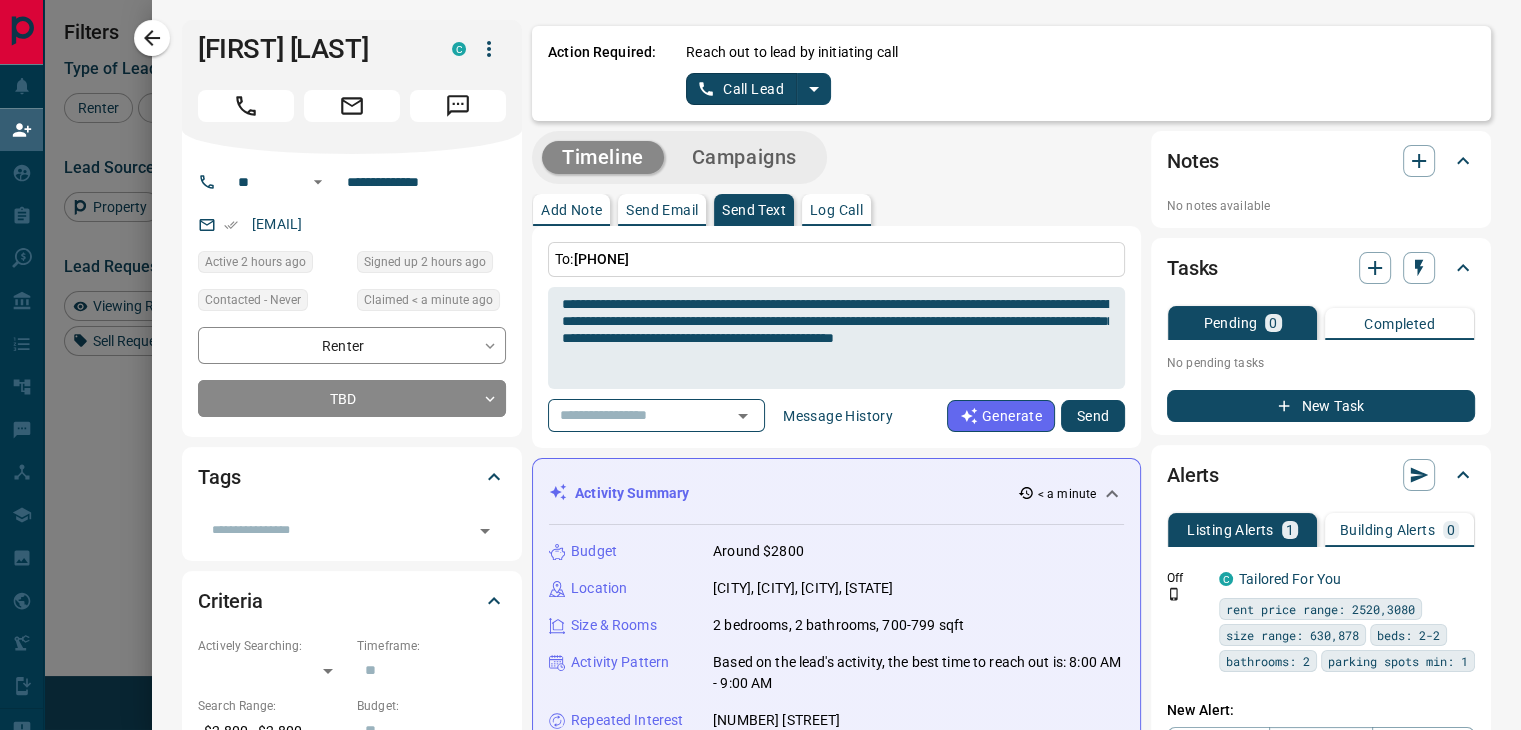click on "Send" at bounding box center (1093, 416) 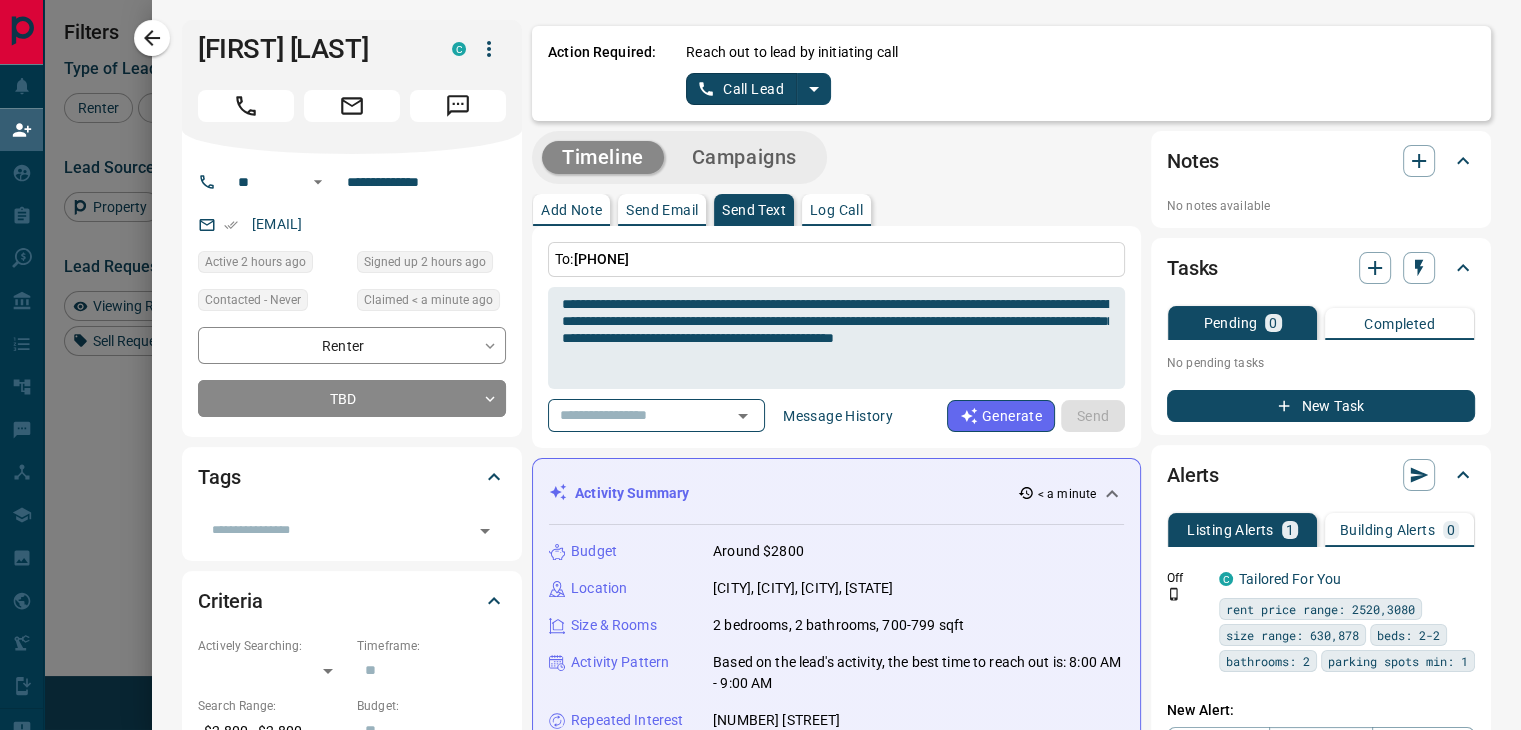 type 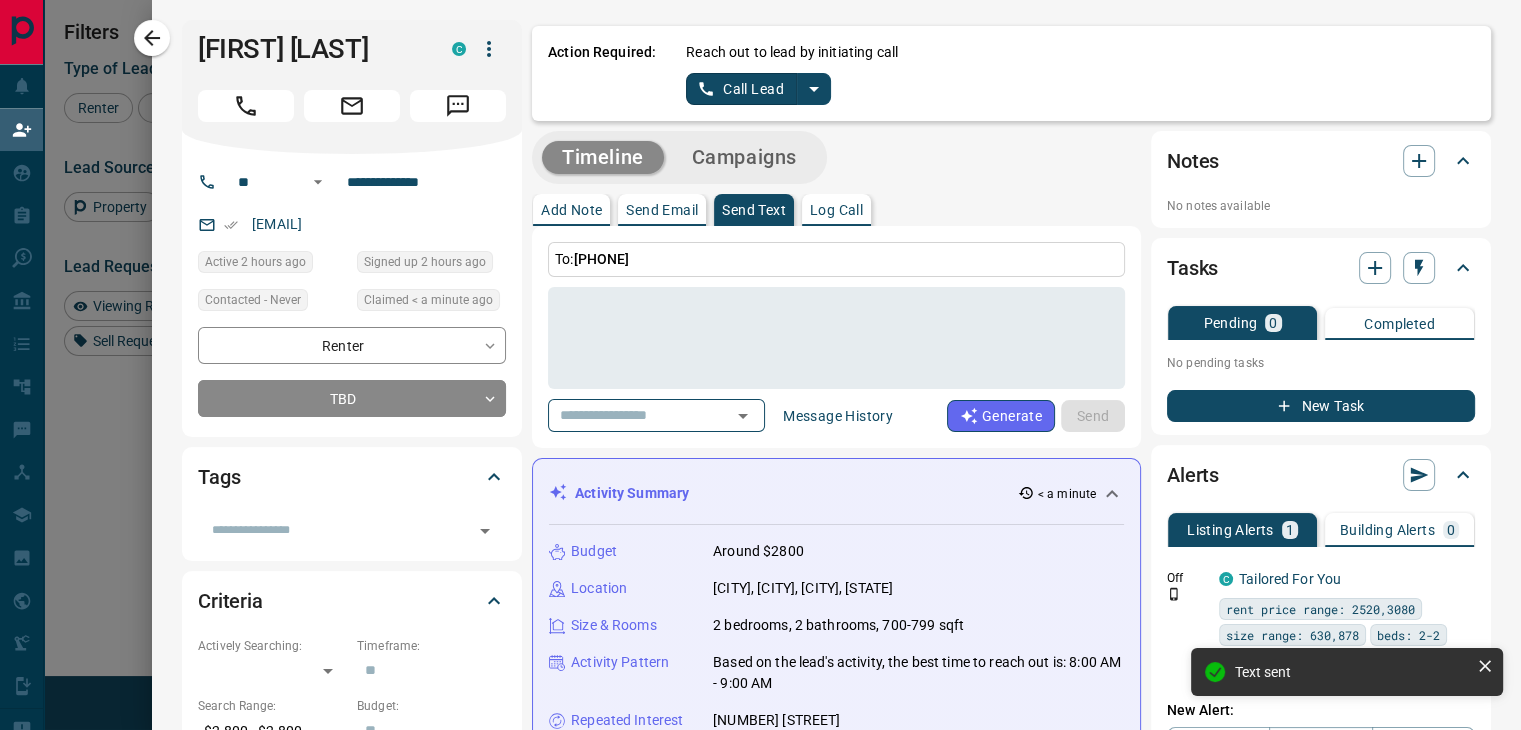 click 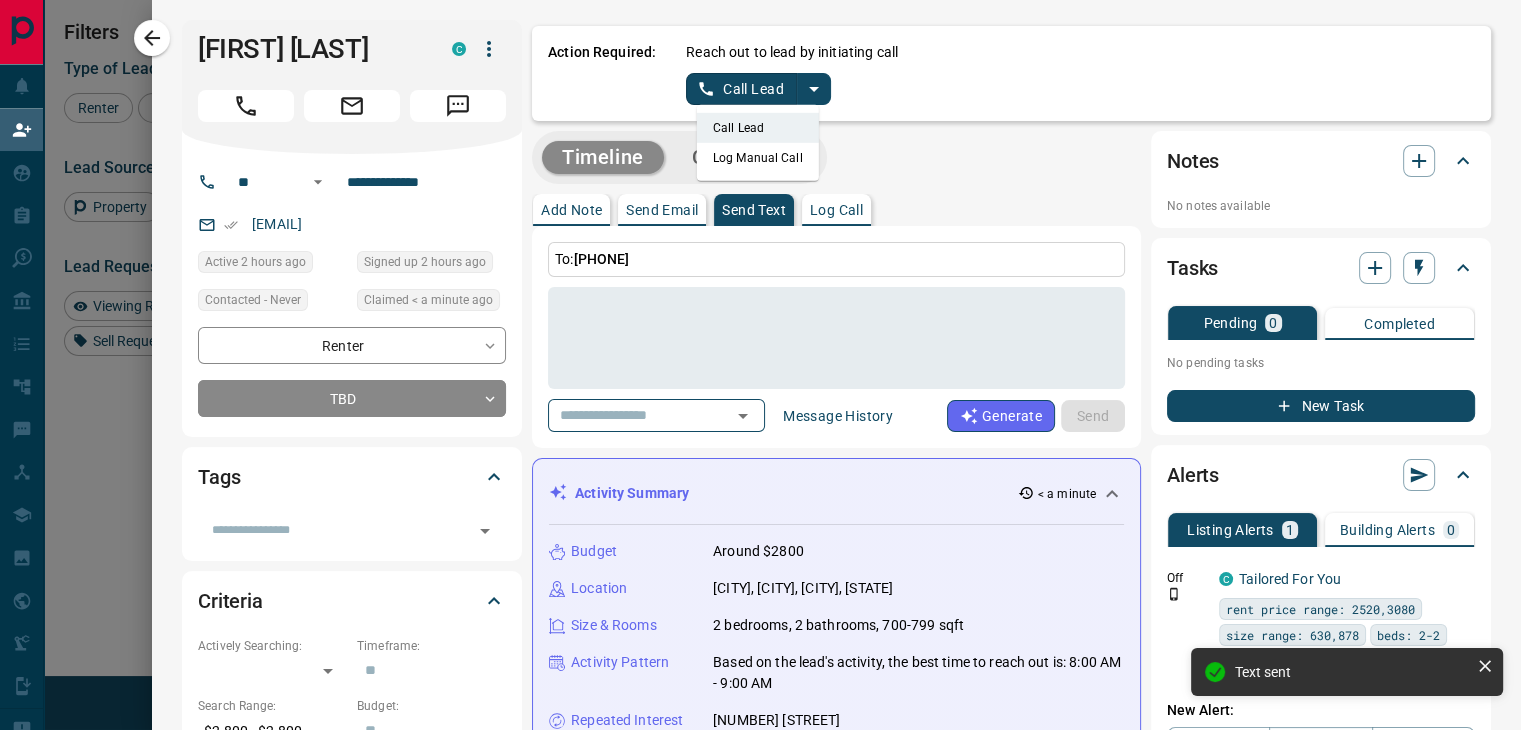 click on "Log Manual Call" at bounding box center (758, 158) 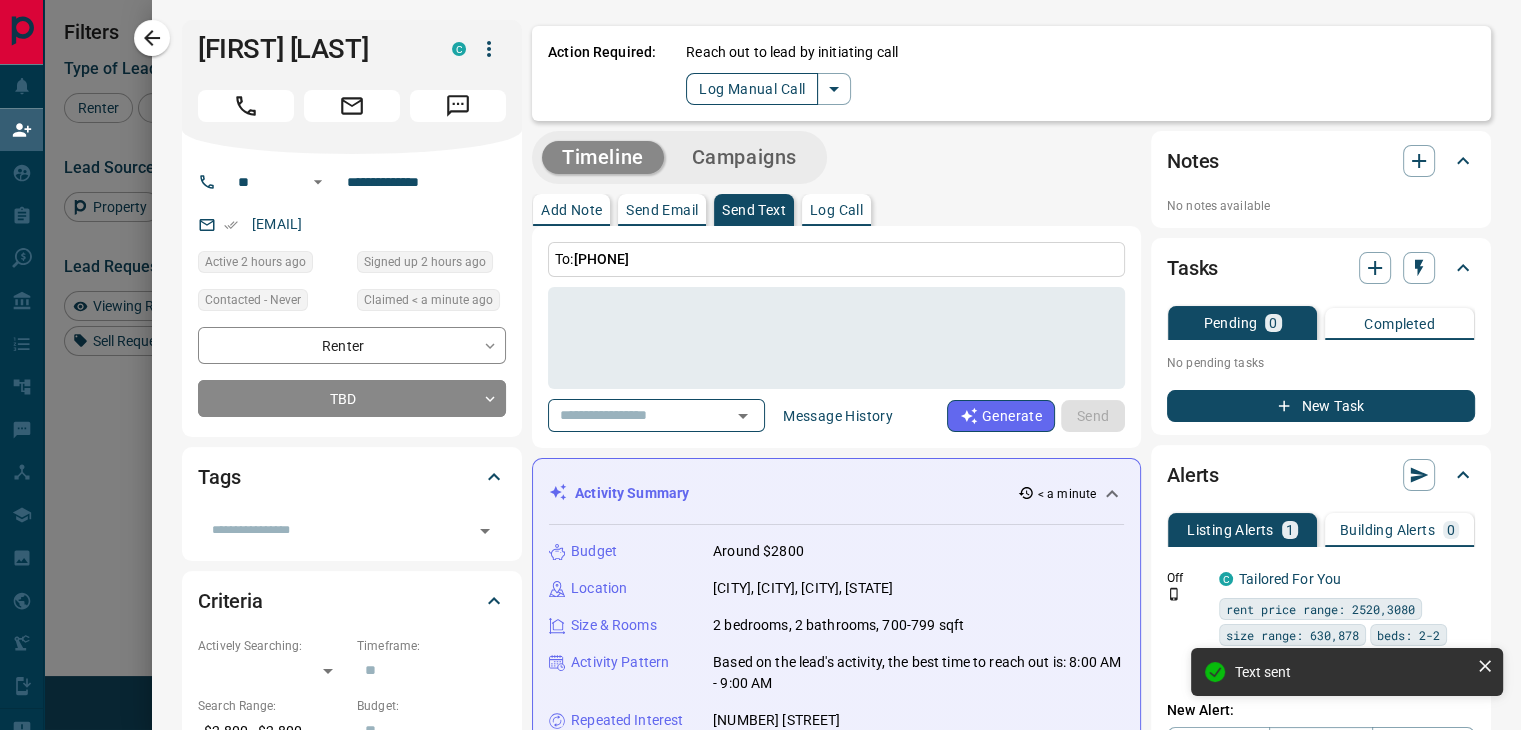 click on "Log Manual Call" at bounding box center (752, 89) 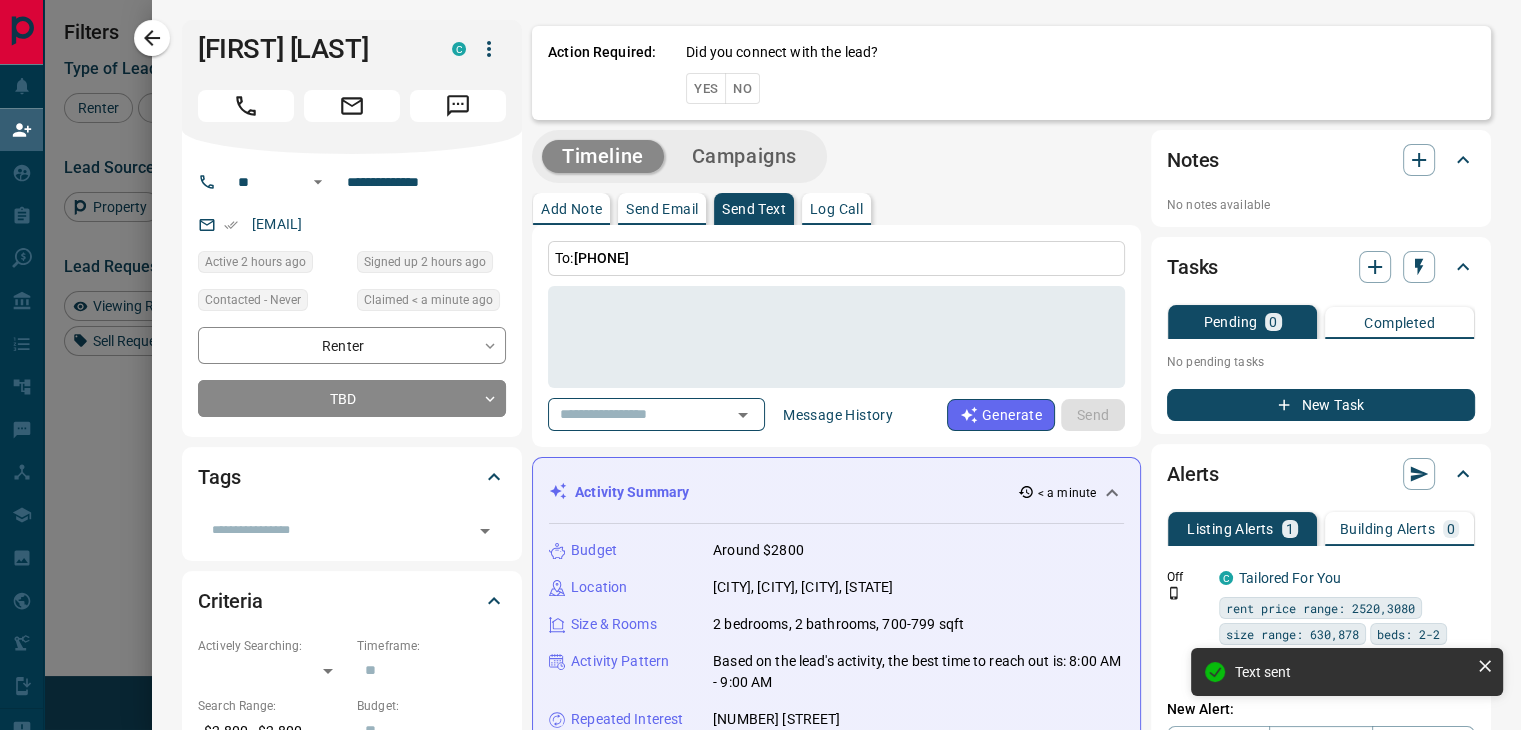 click on "No" at bounding box center (742, 88) 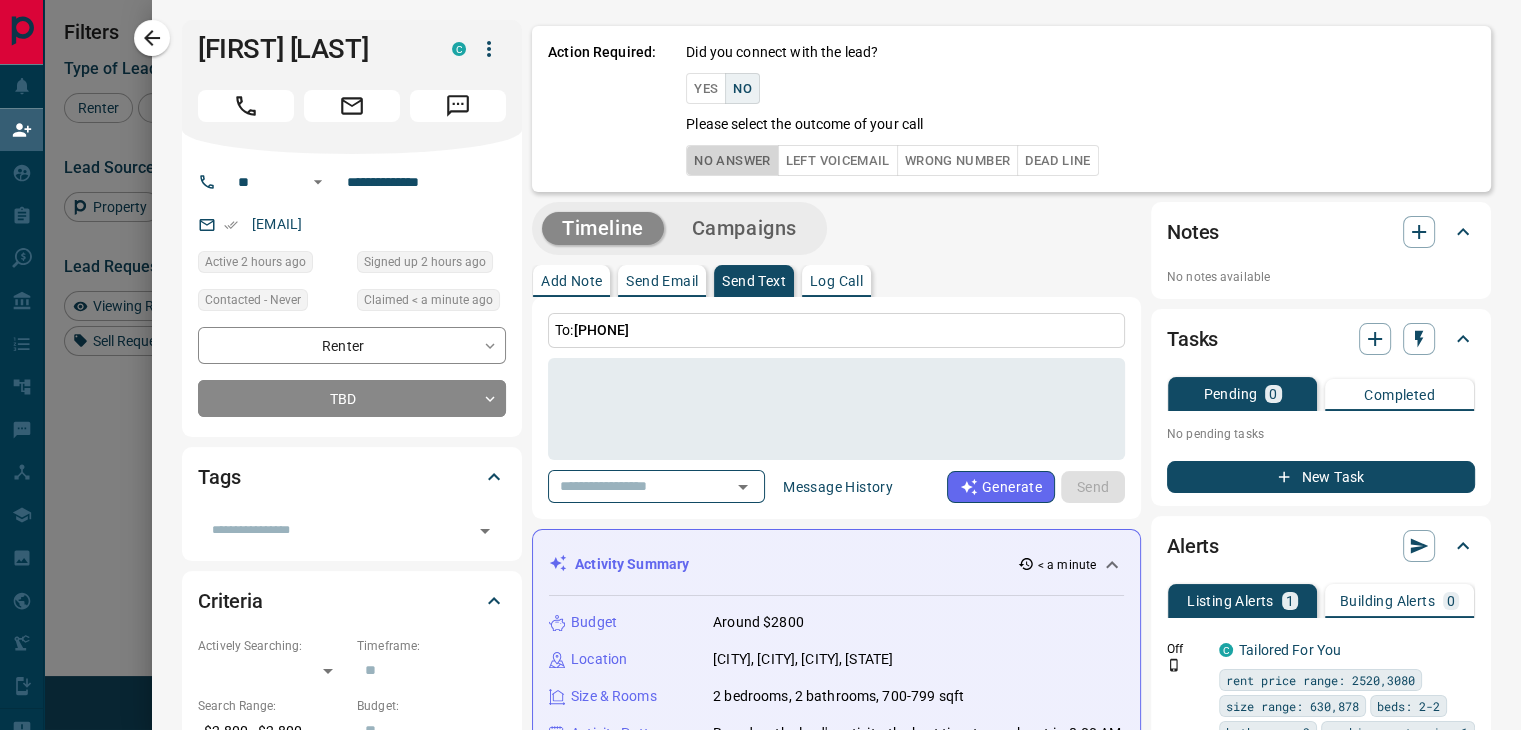click on "No Answer" at bounding box center [732, 160] 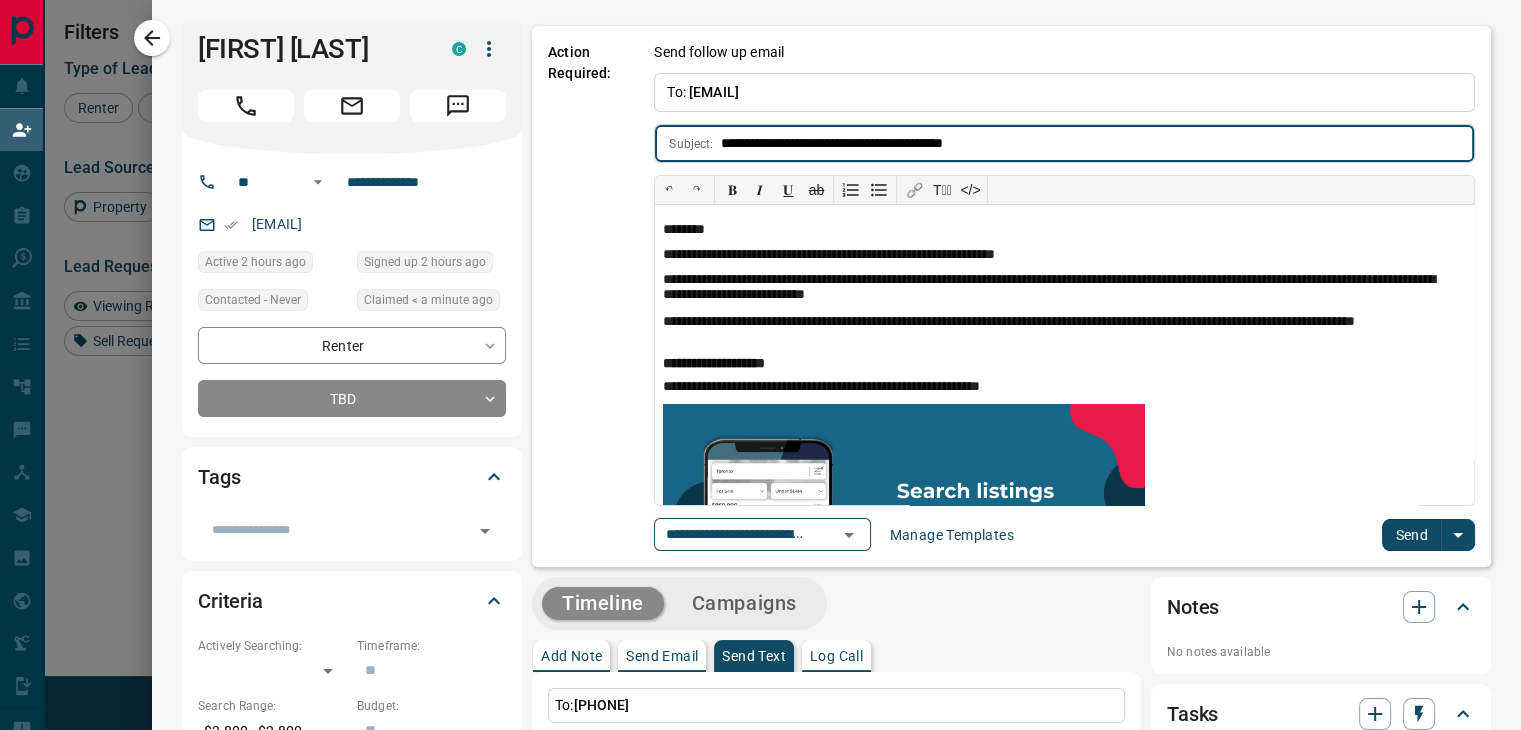 click on "Send" at bounding box center (1411, 535) 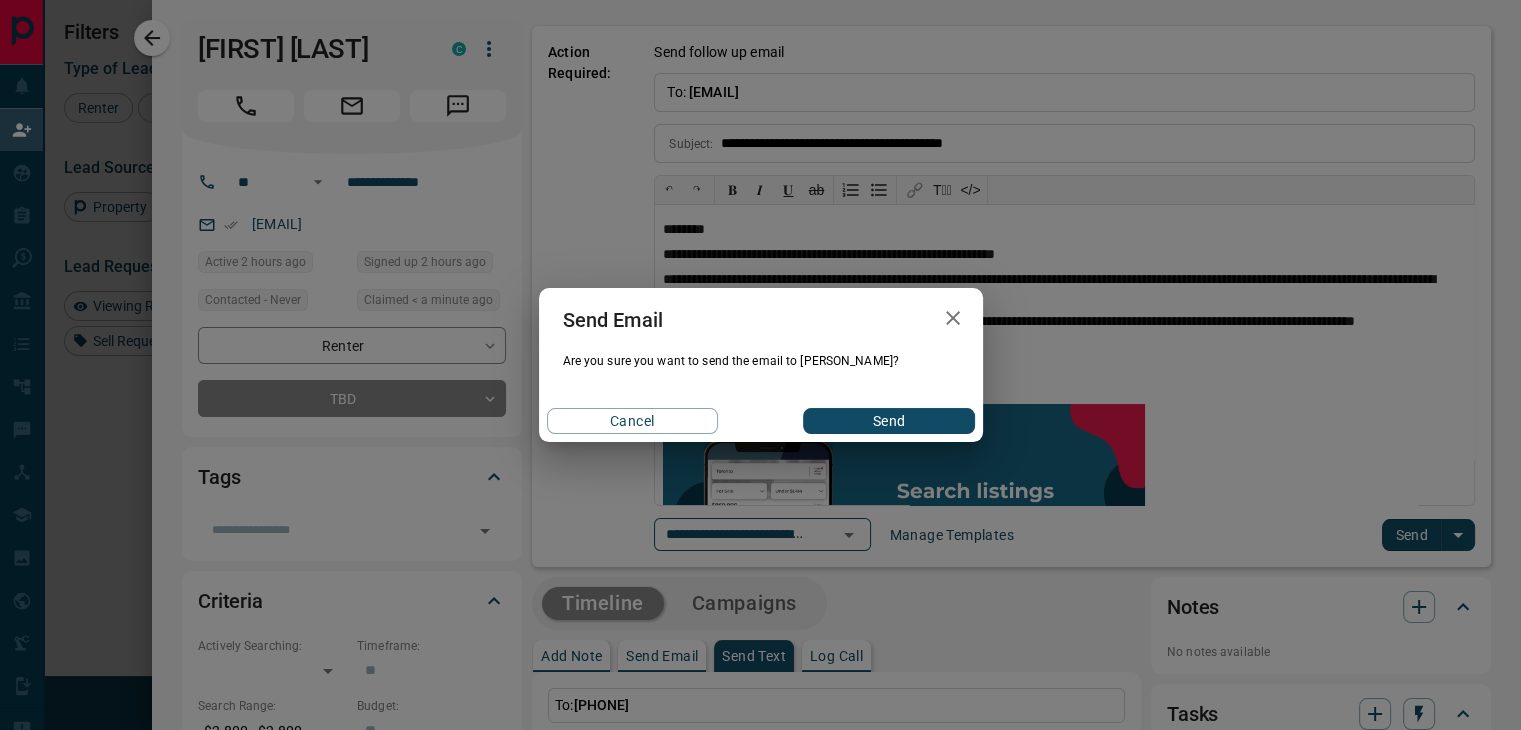 click on "Send" at bounding box center [888, 421] 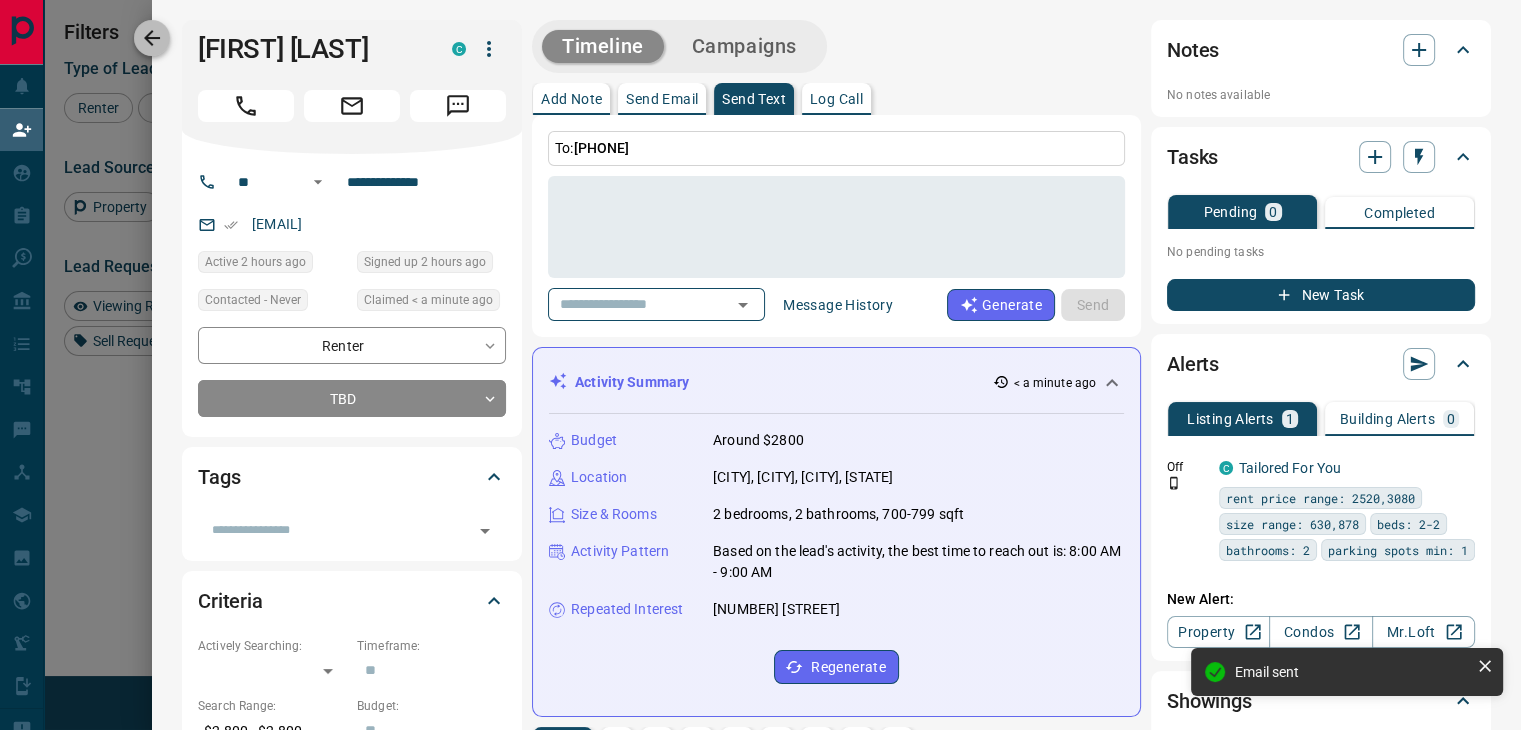 click 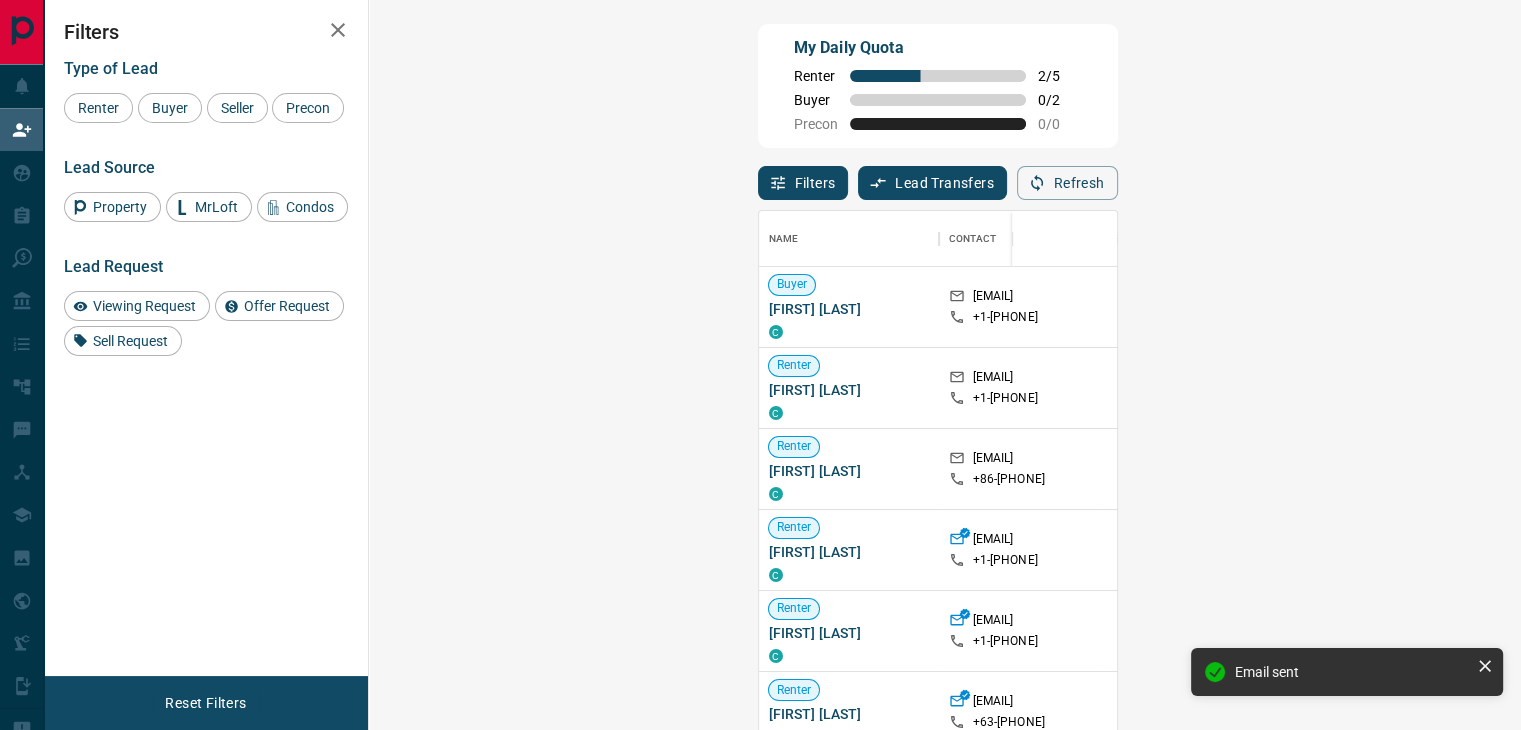 scroll, scrollTop: 16, scrollLeft: 16, axis: both 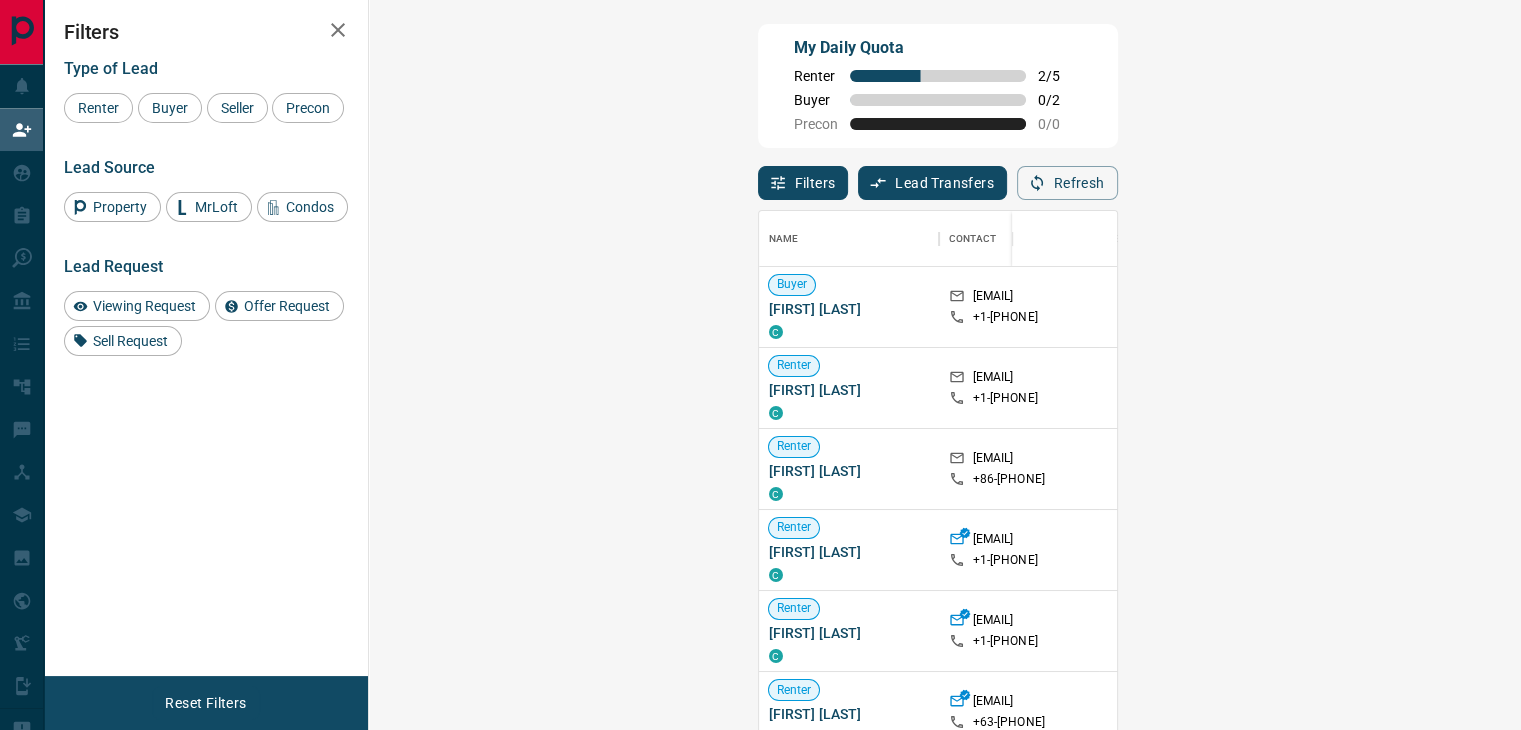 click on "Claim" at bounding box center [1823, 307] 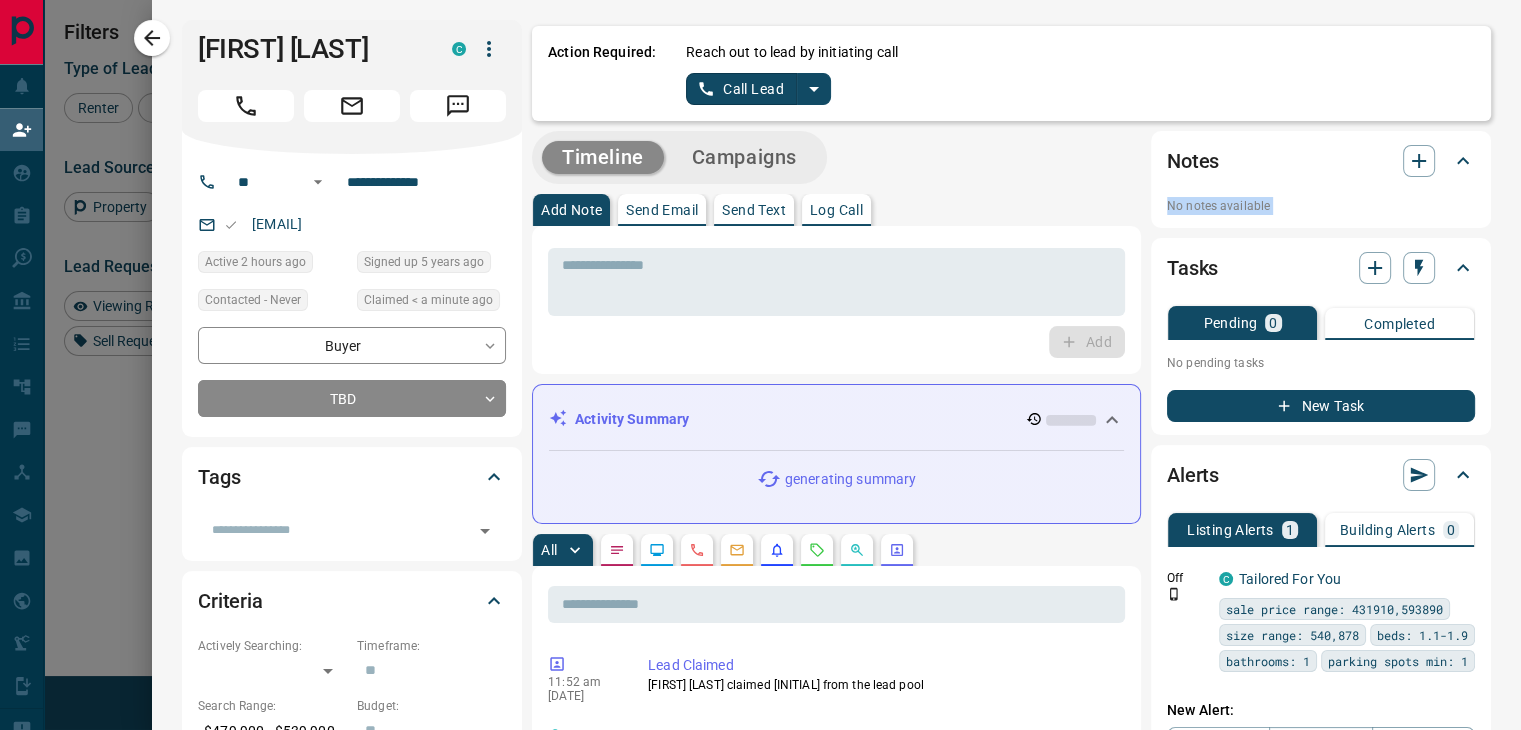 drag, startPoint x: 1501, startPoint y: 153, endPoint x: 1508, endPoint y: 268, distance: 115.212845 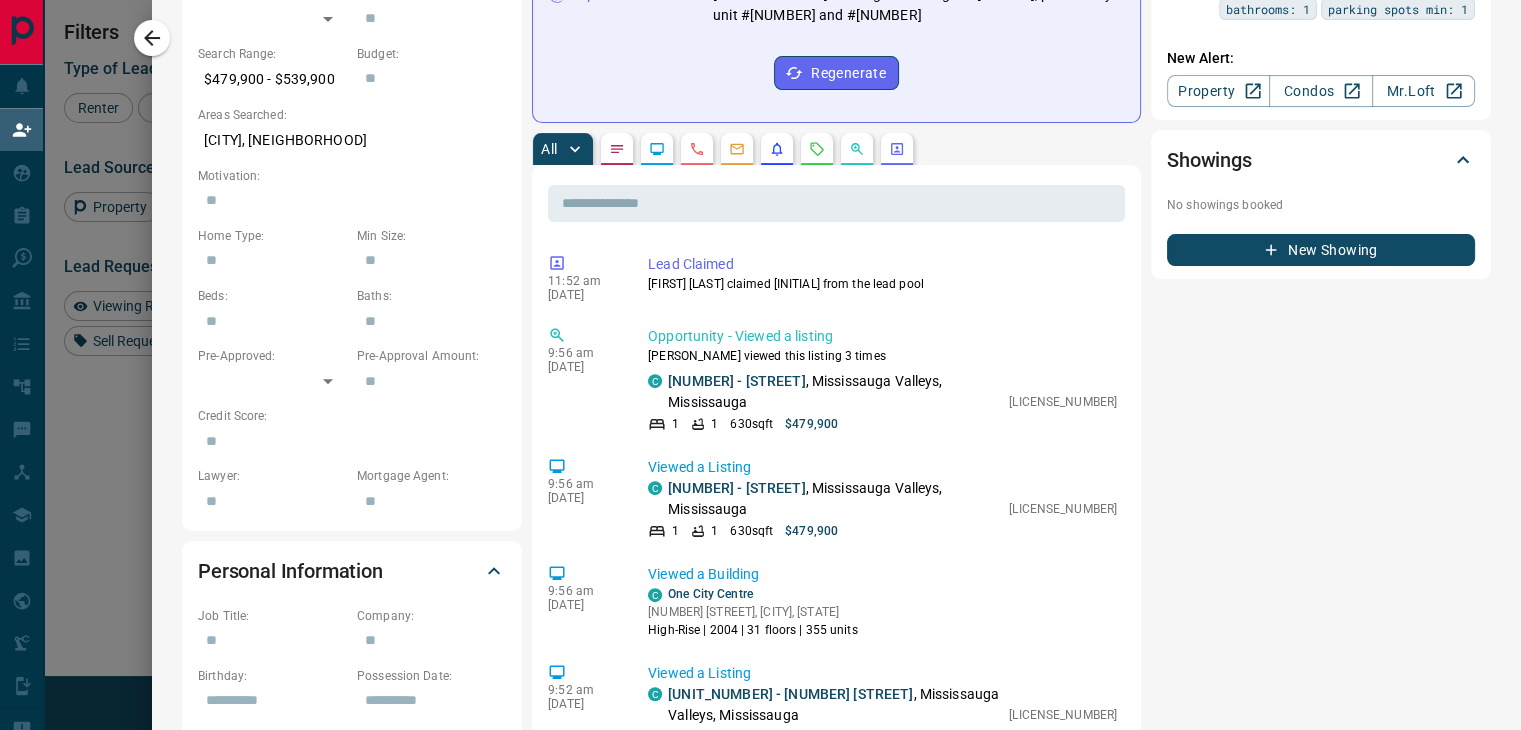 scroll, scrollTop: 0, scrollLeft: 0, axis: both 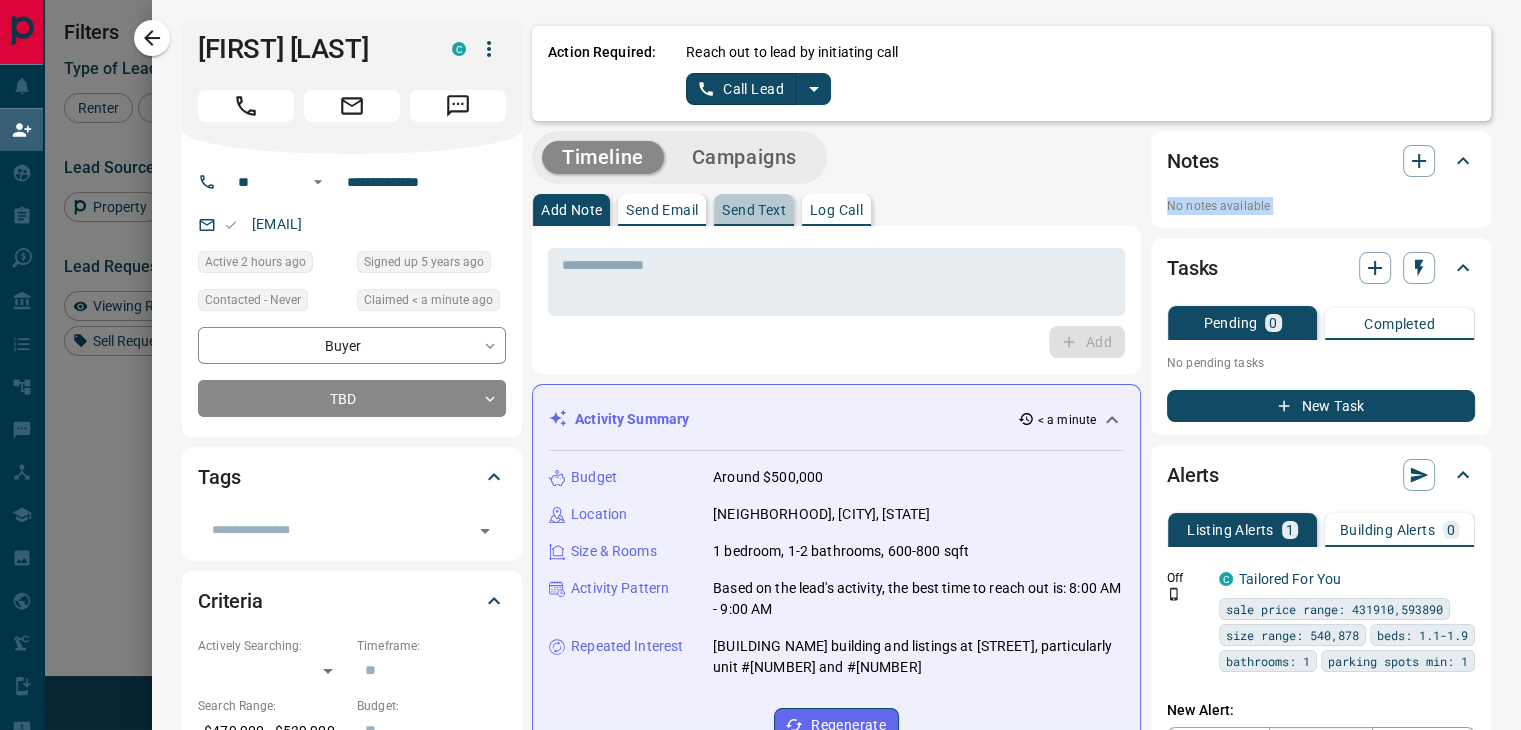 click on "Send Text" at bounding box center (754, 210) 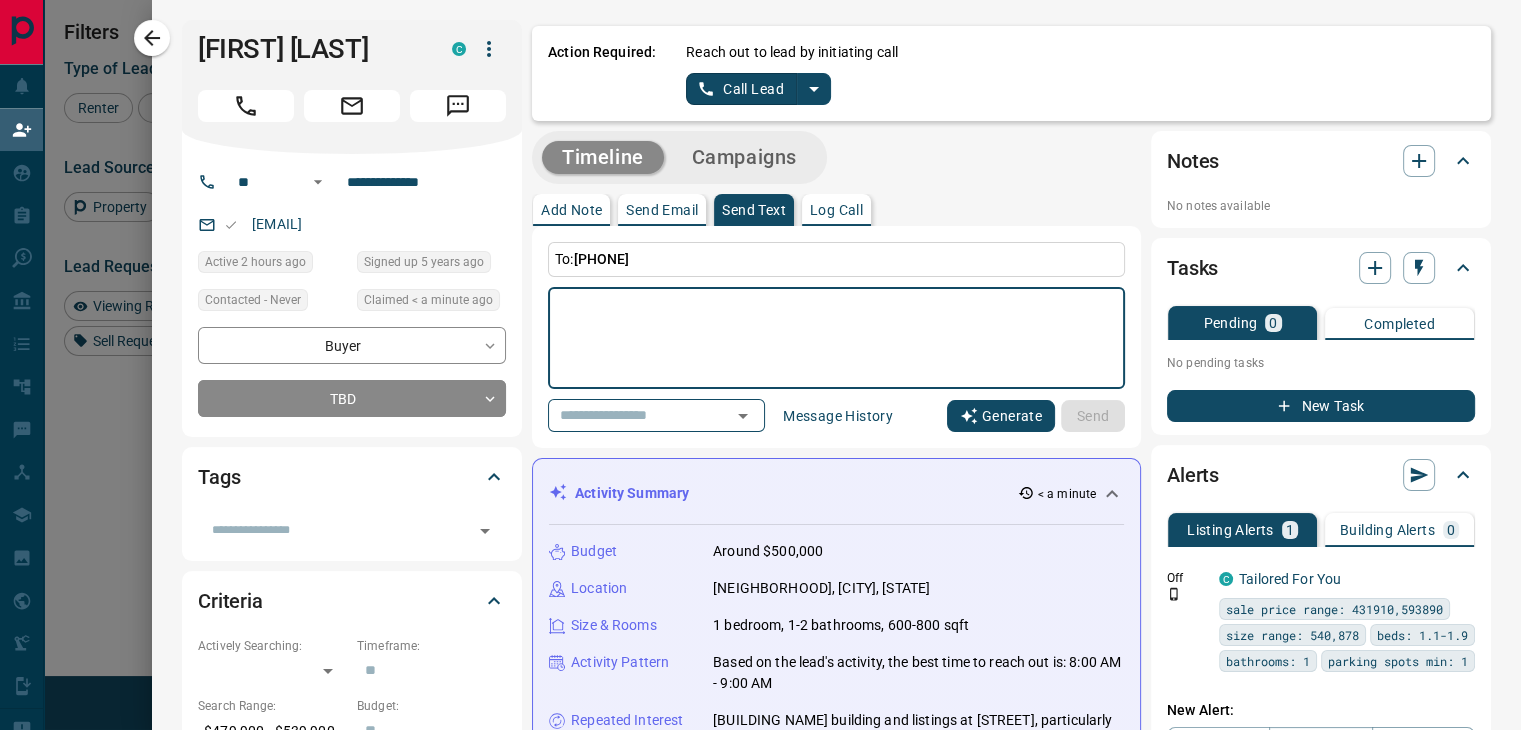 click 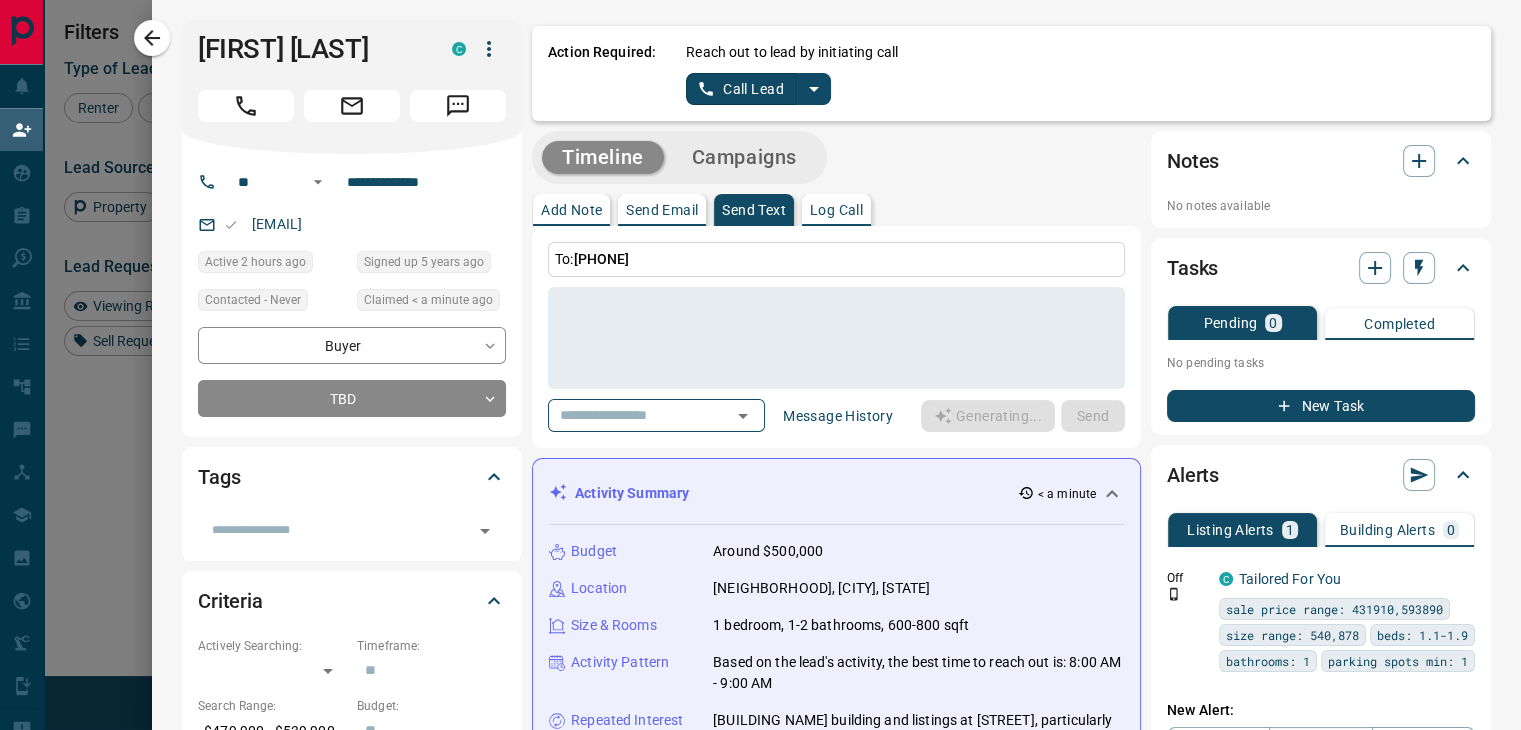 type on "**********" 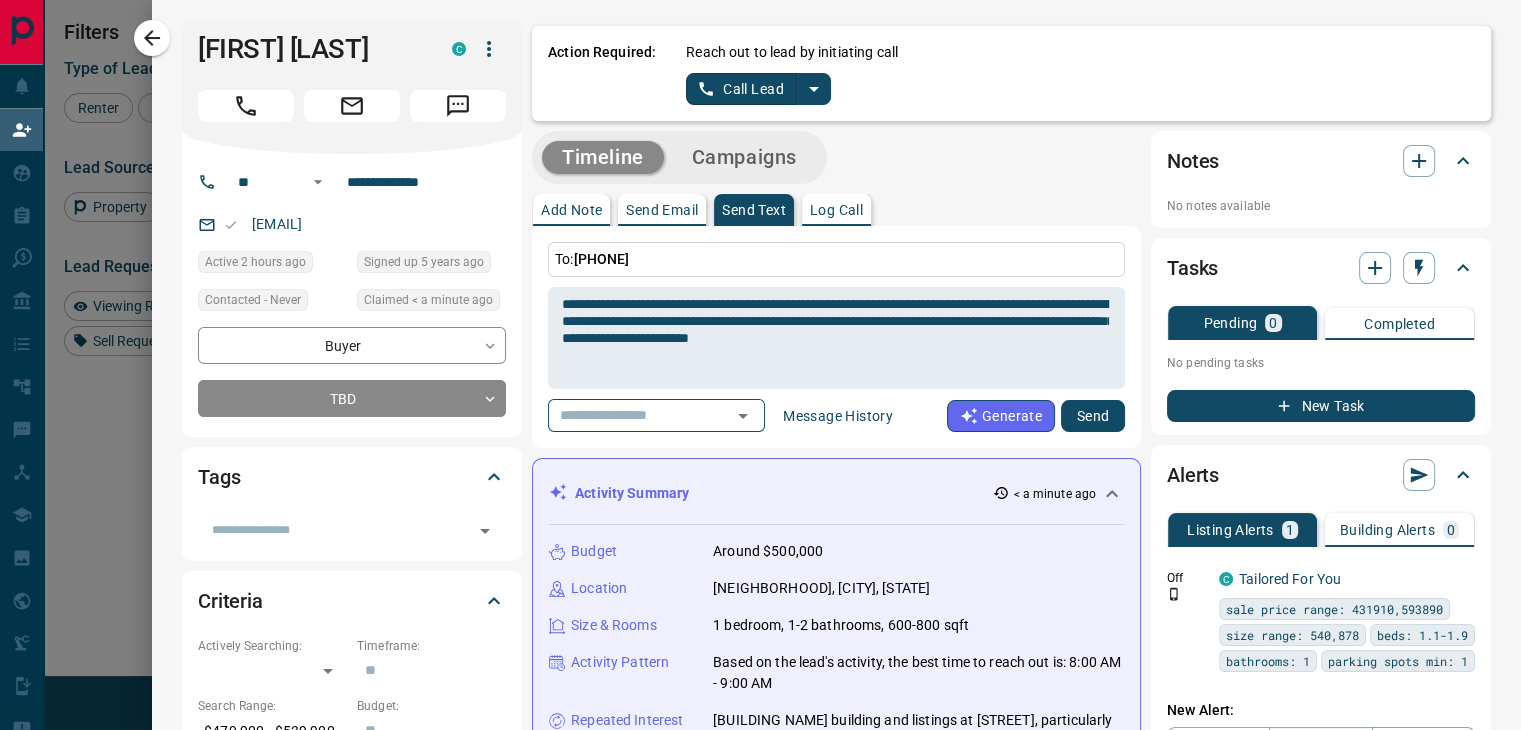 click on "Send" at bounding box center [1093, 416] 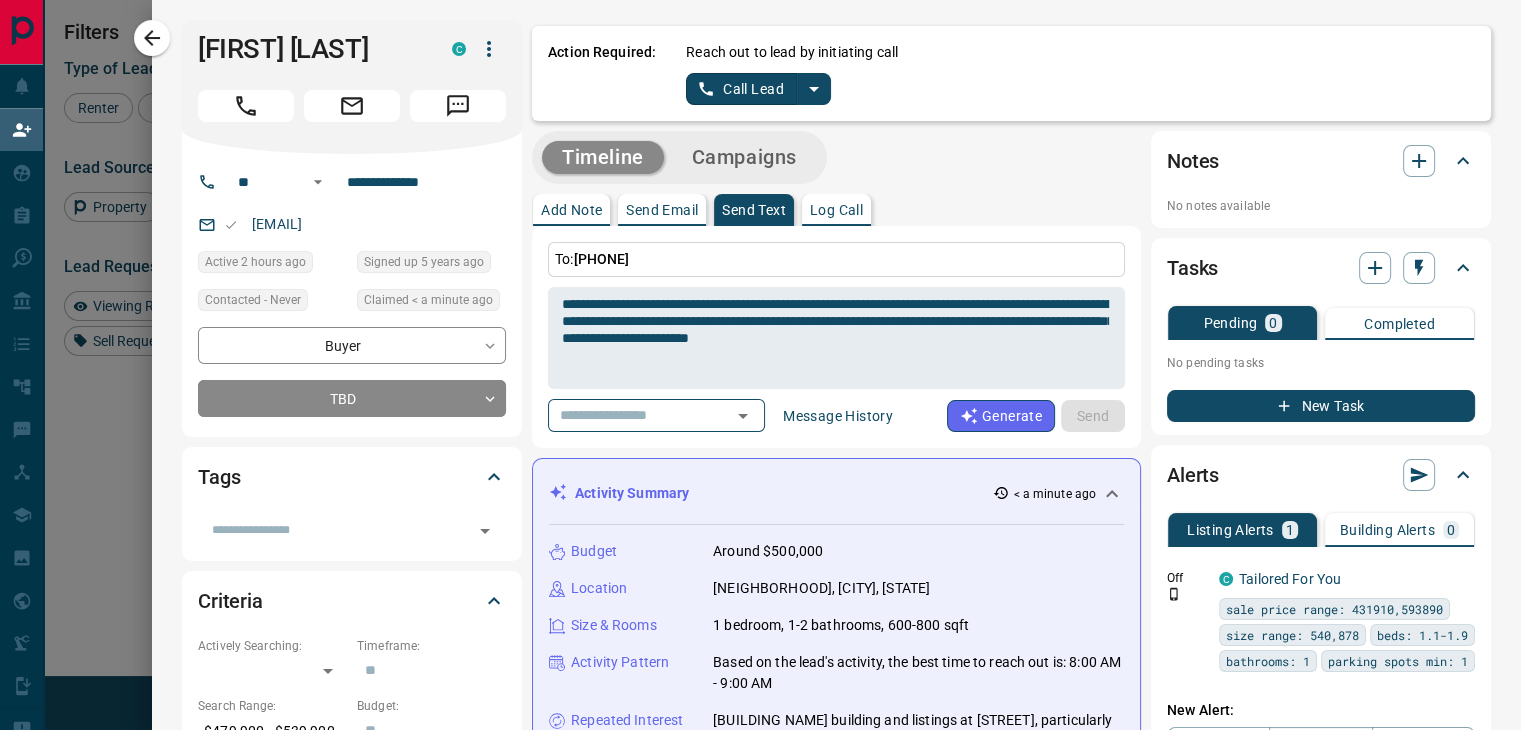type 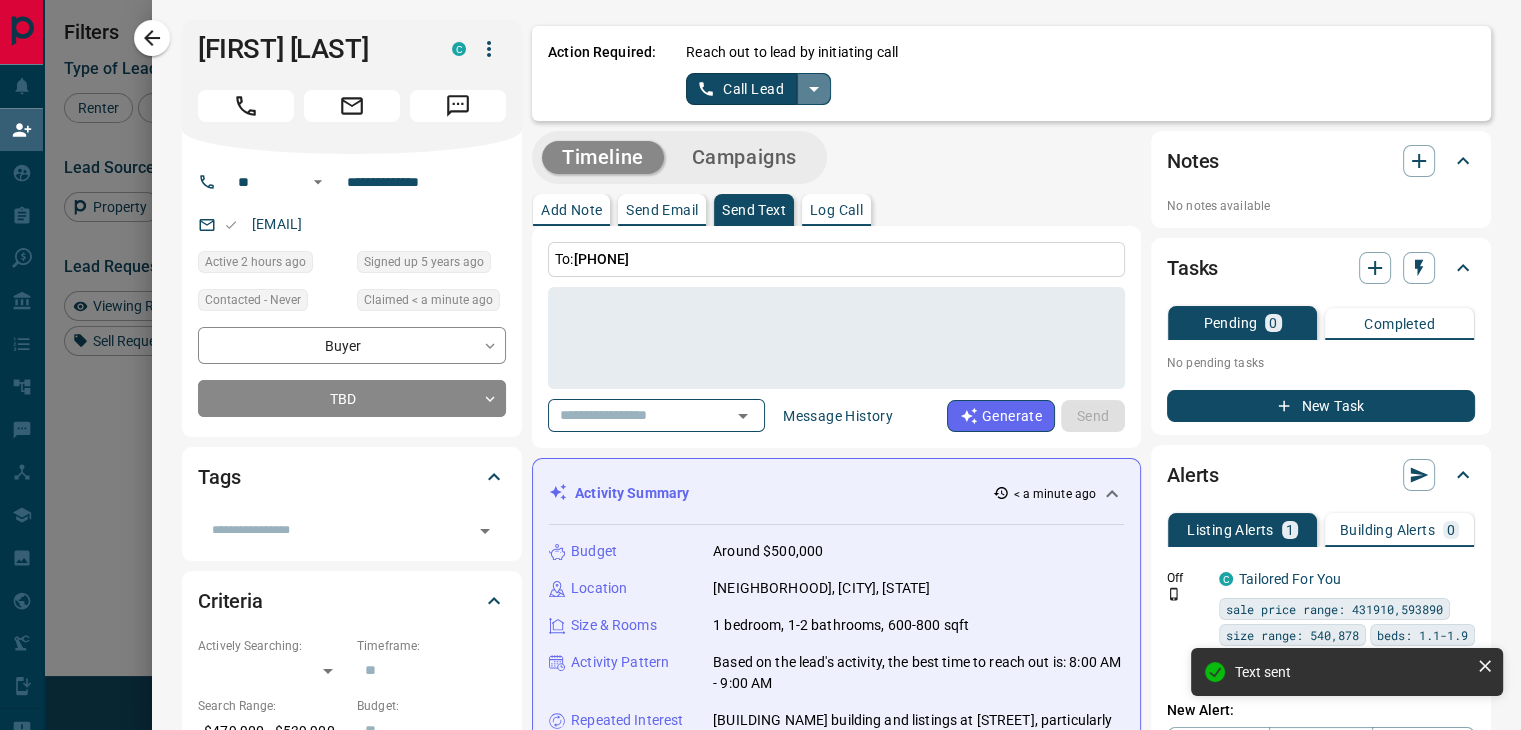 click 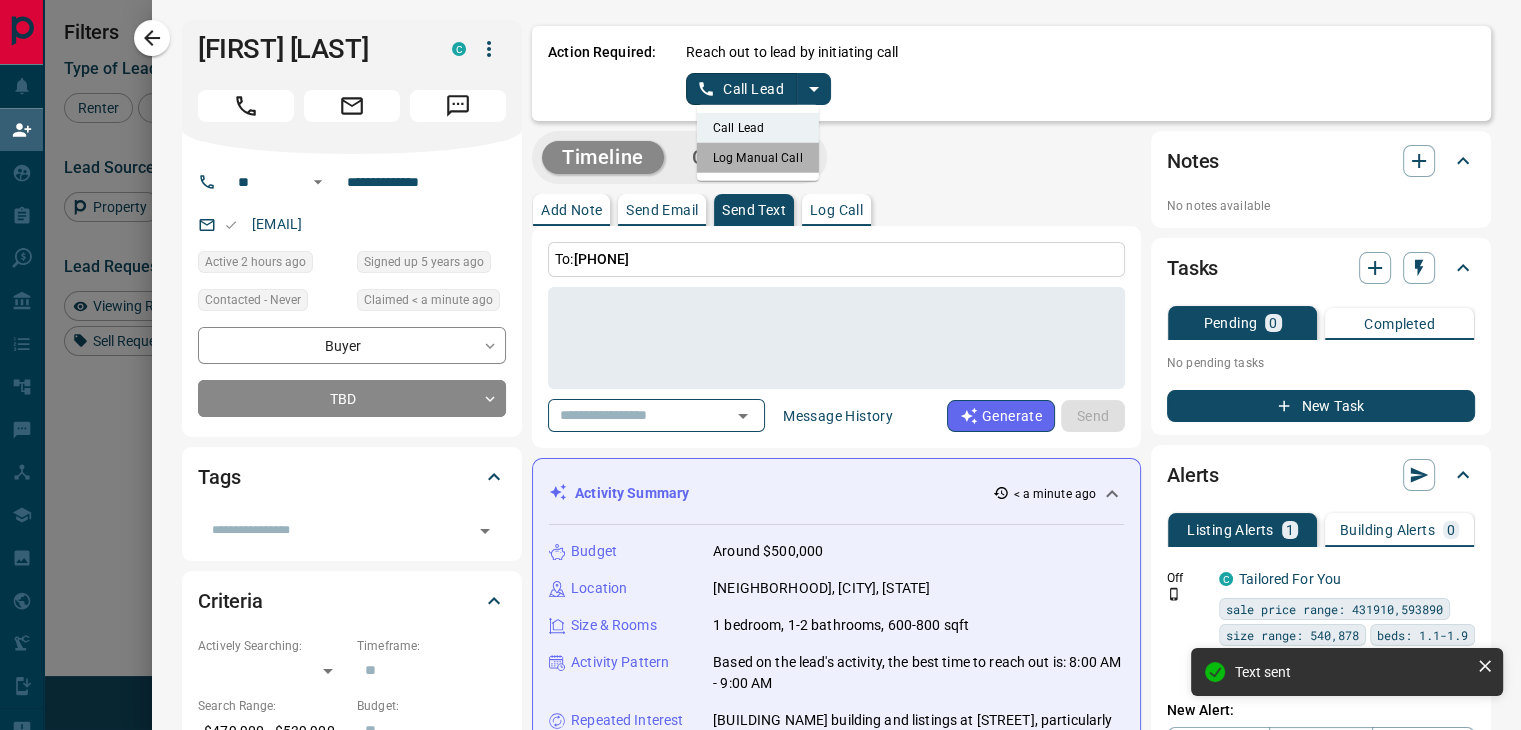 click on "Log Manual Call" at bounding box center (758, 158) 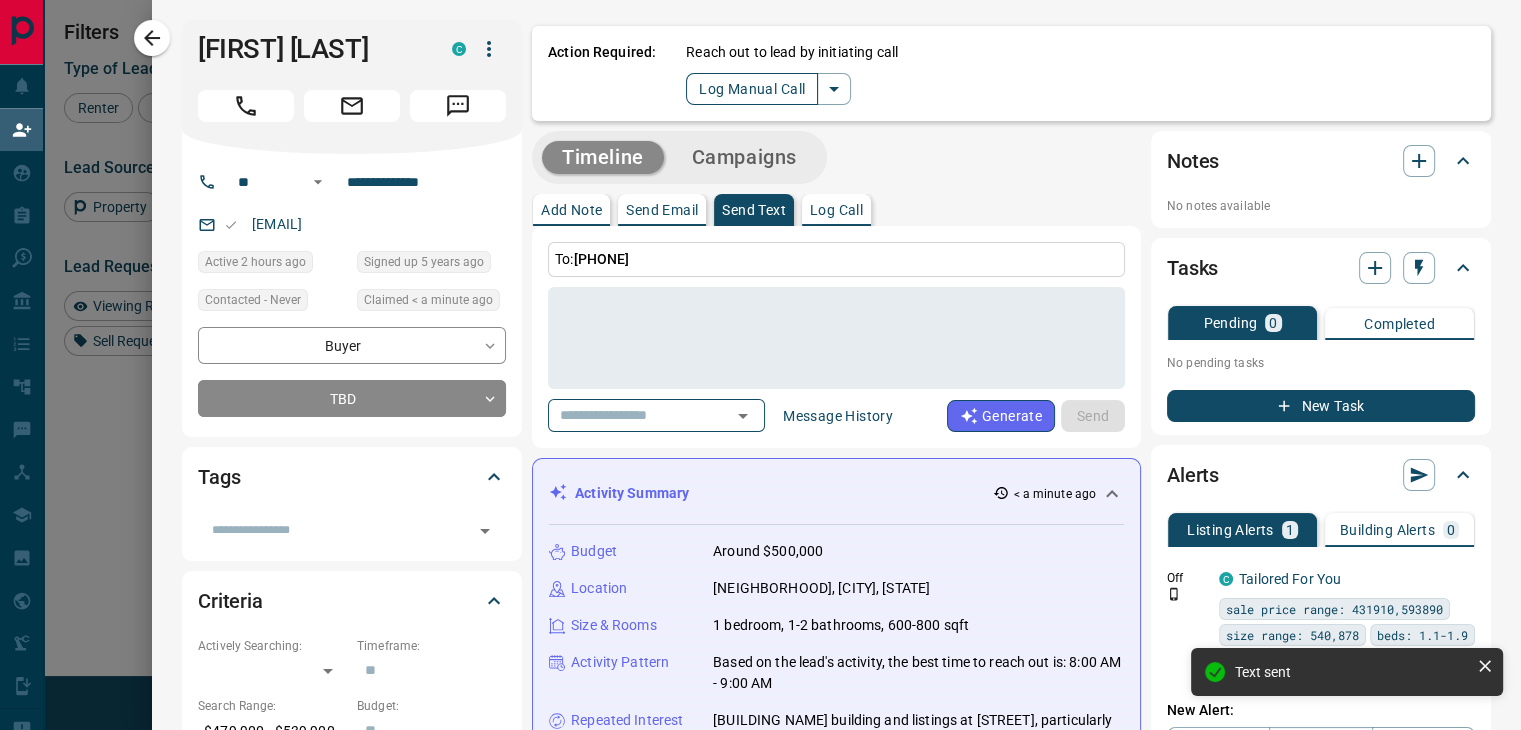 click on "Log Manual Call" at bounding box center [752, 89] 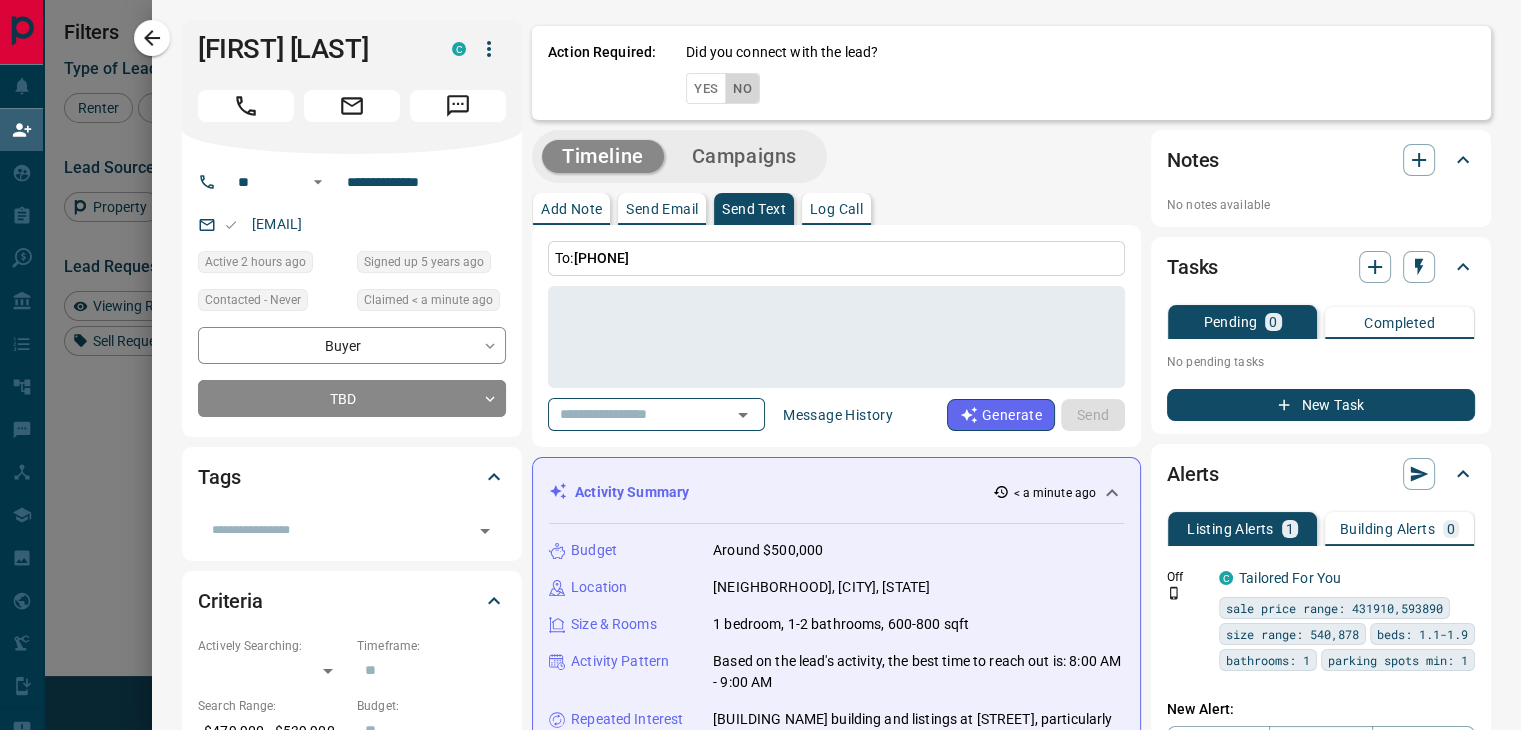 click on "No" at bounding box center (742, 88) 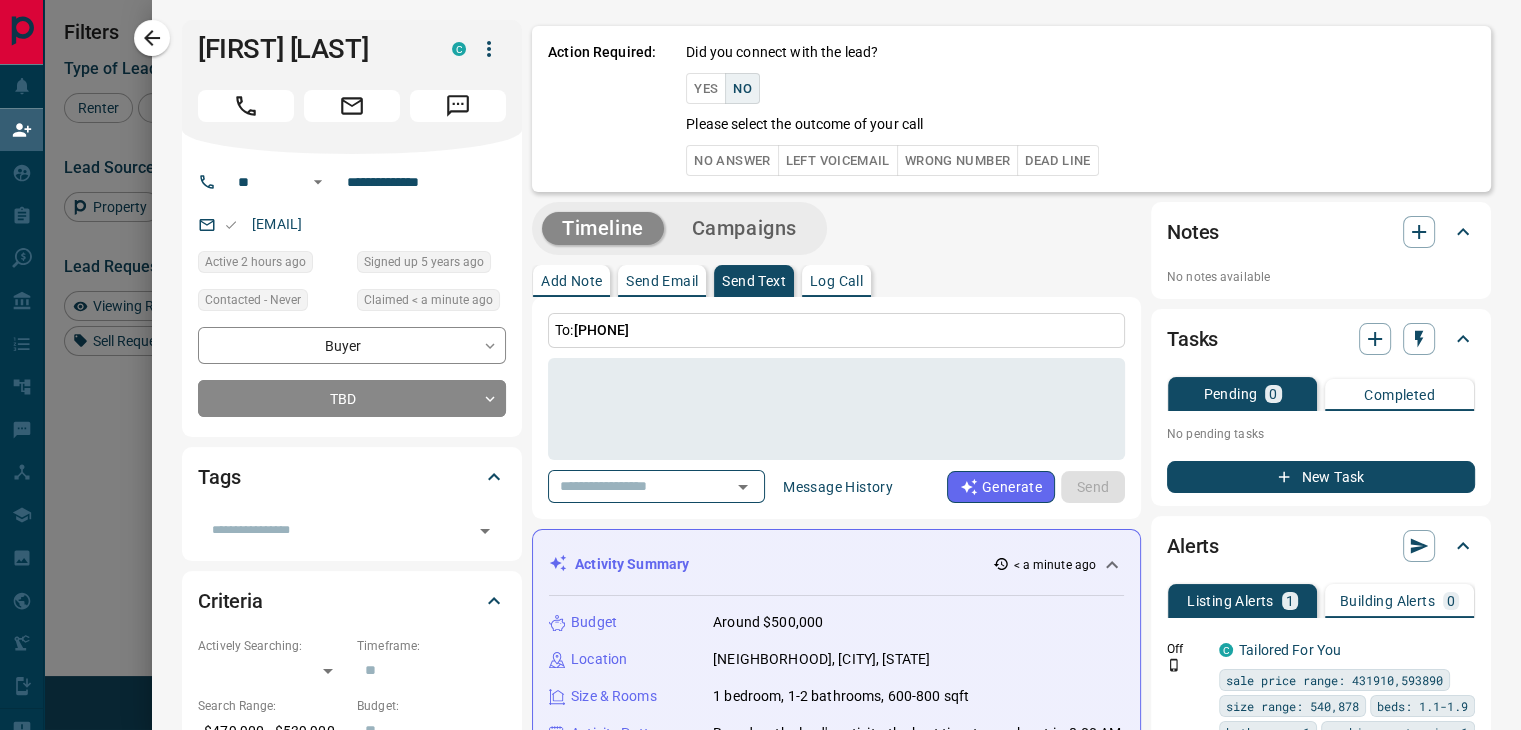 click on "No Answer" at bounding box center [732, 160] 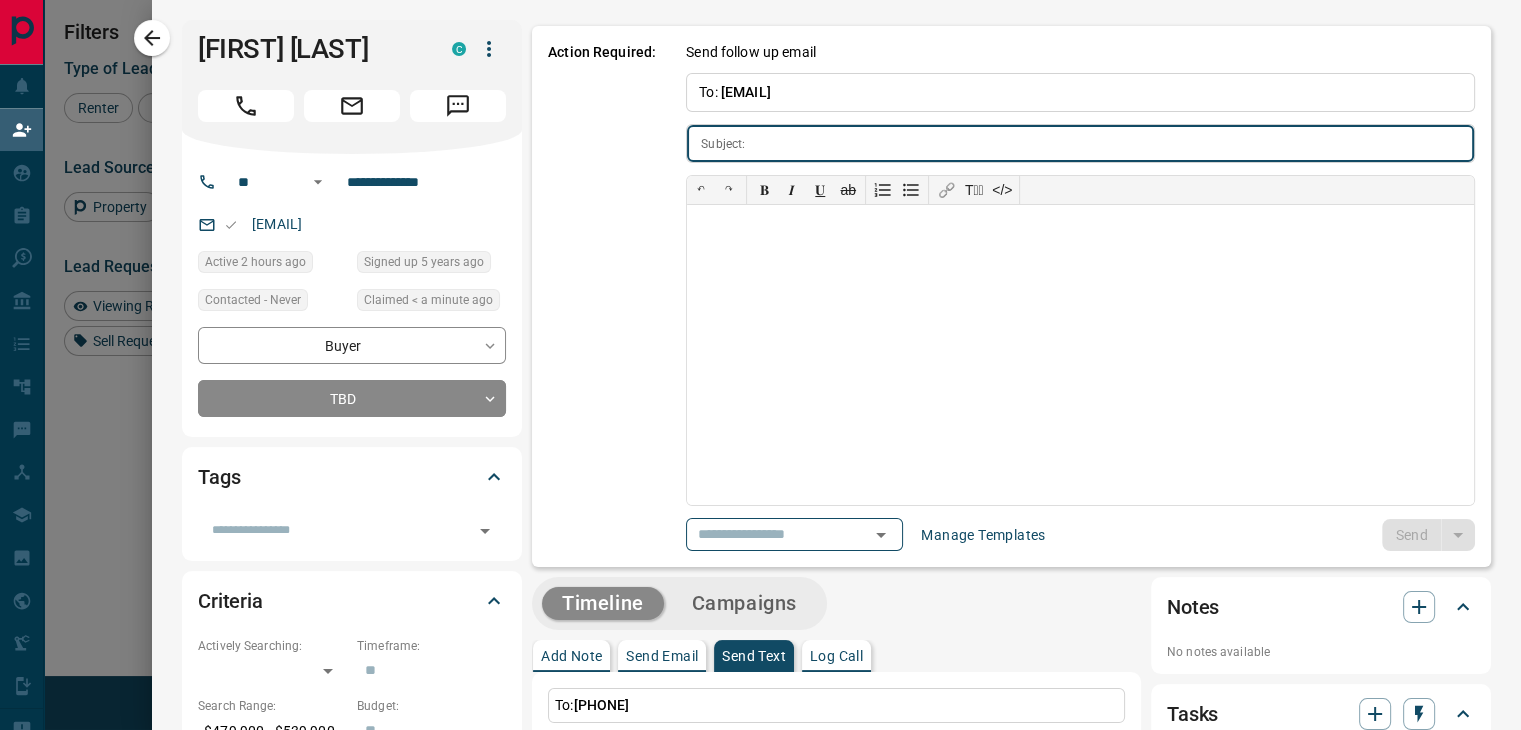 type on "**********" 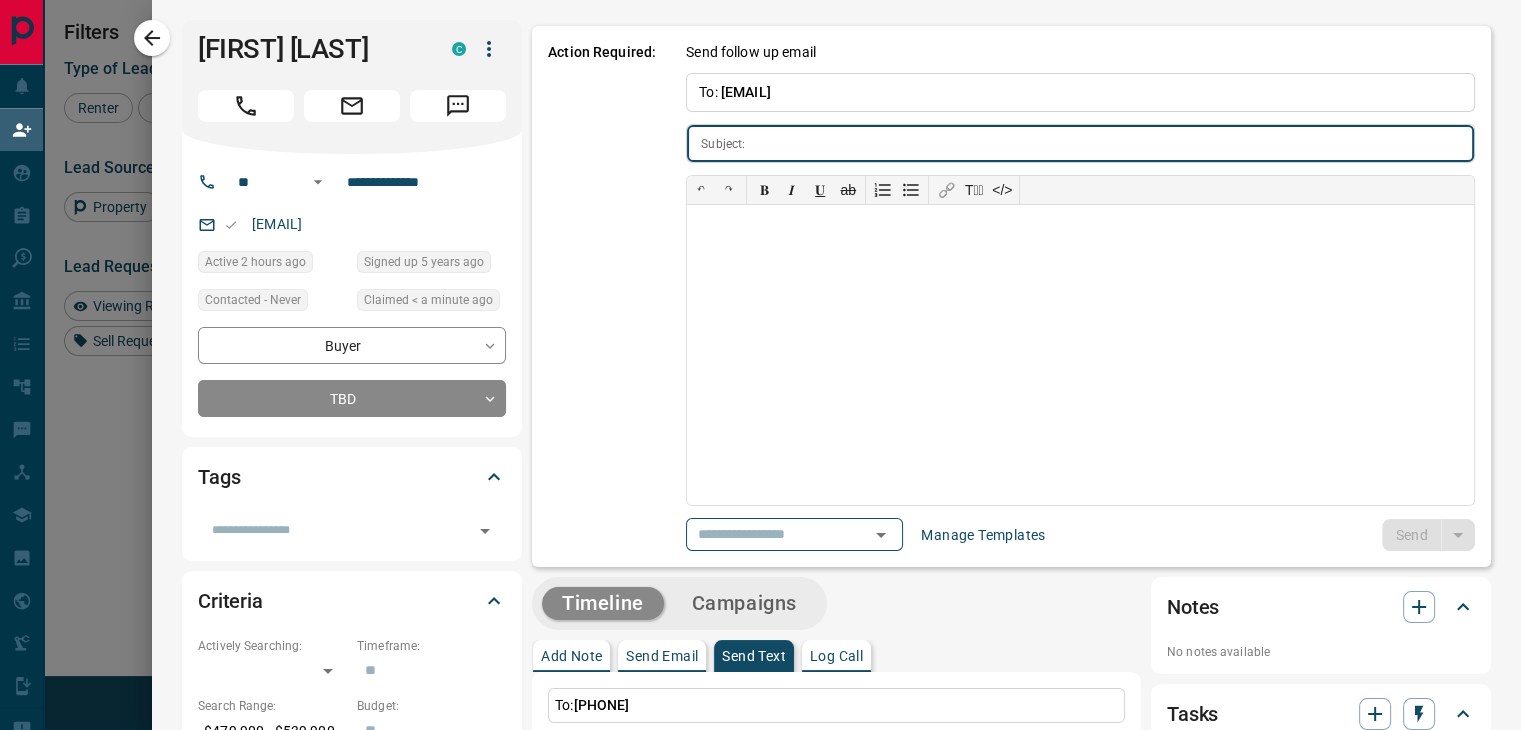 type on "**********" 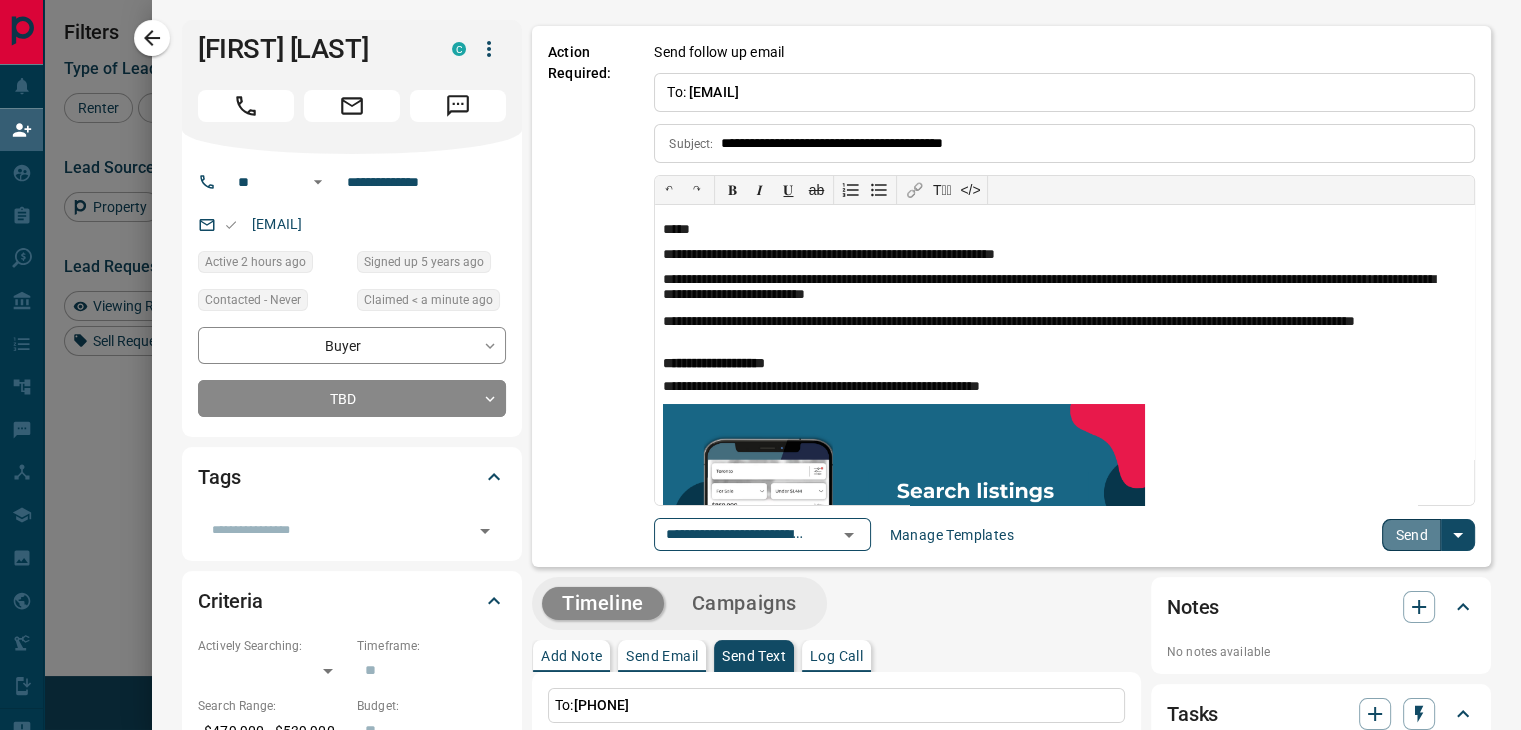 click on "Send" at bounding box center (1411, 535) 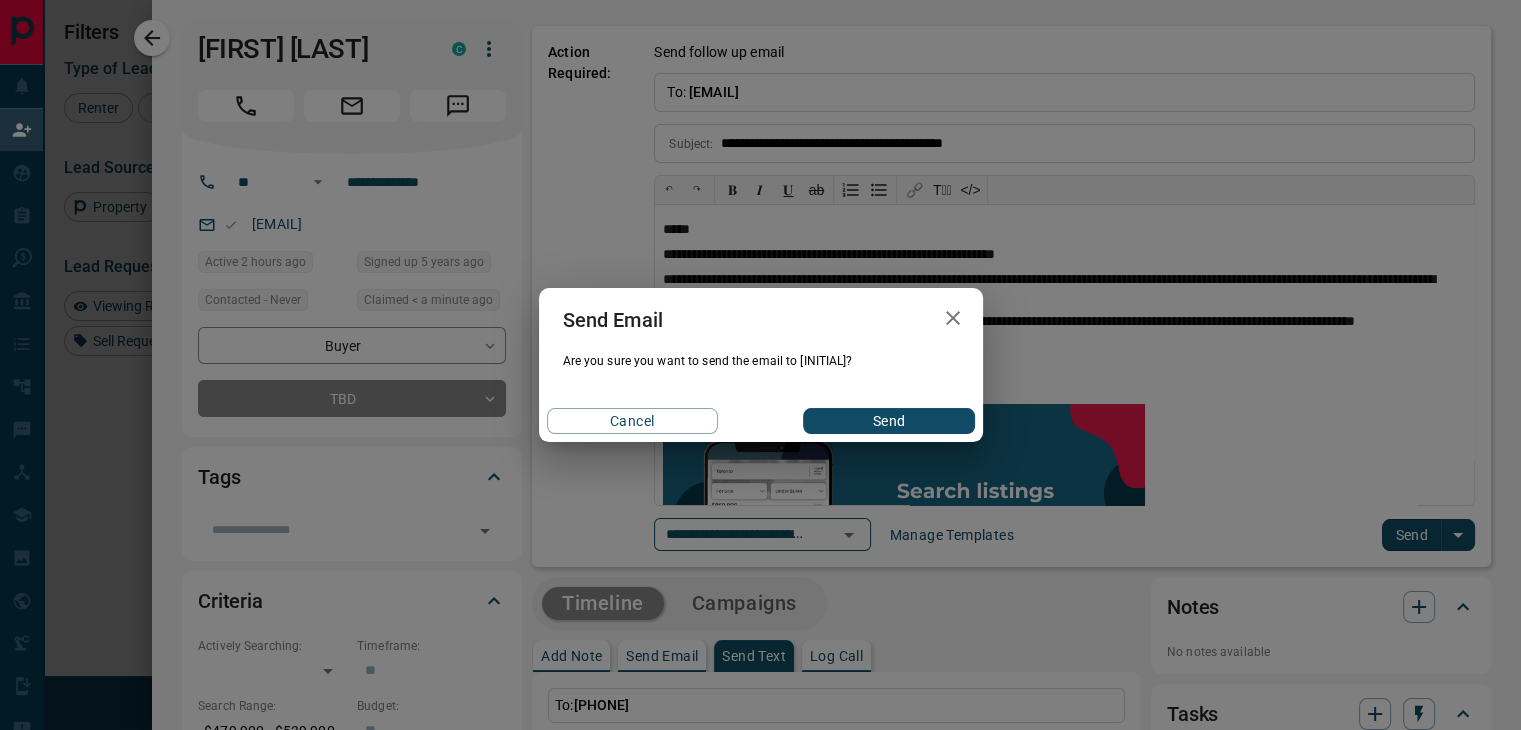 click on "Send" at bounding box center [888, 421] 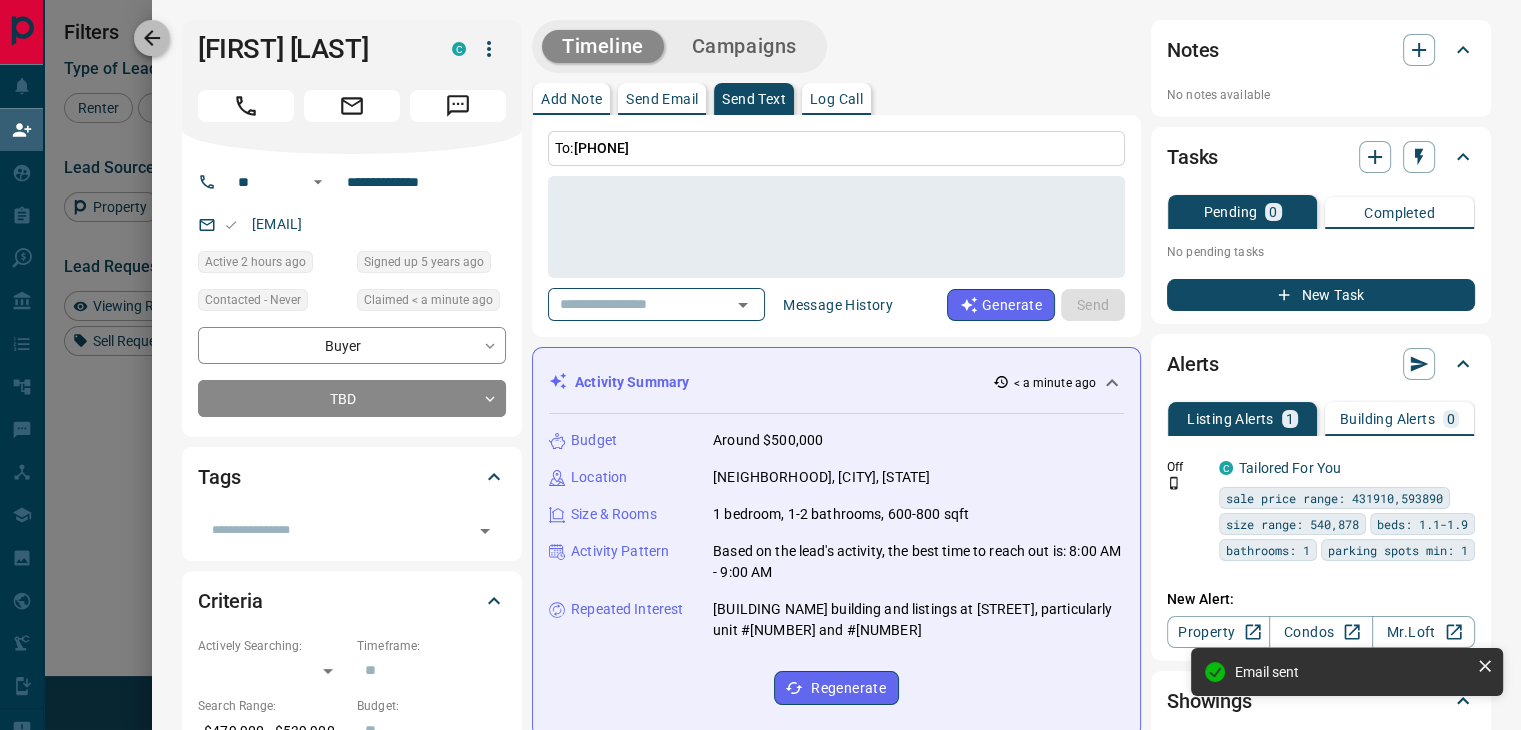 click 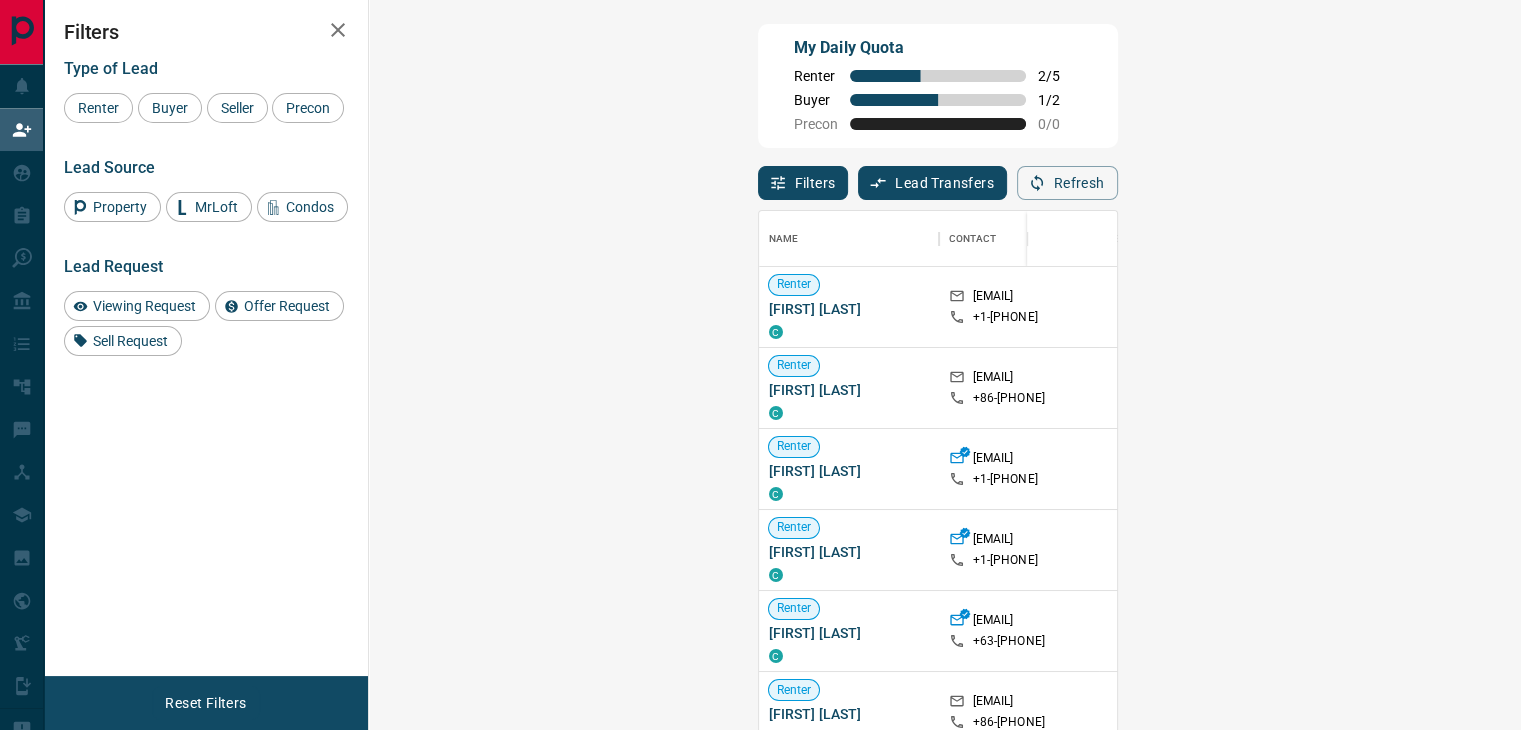scroll, scrollTop: 16, scrollLeft: 16, axis: both 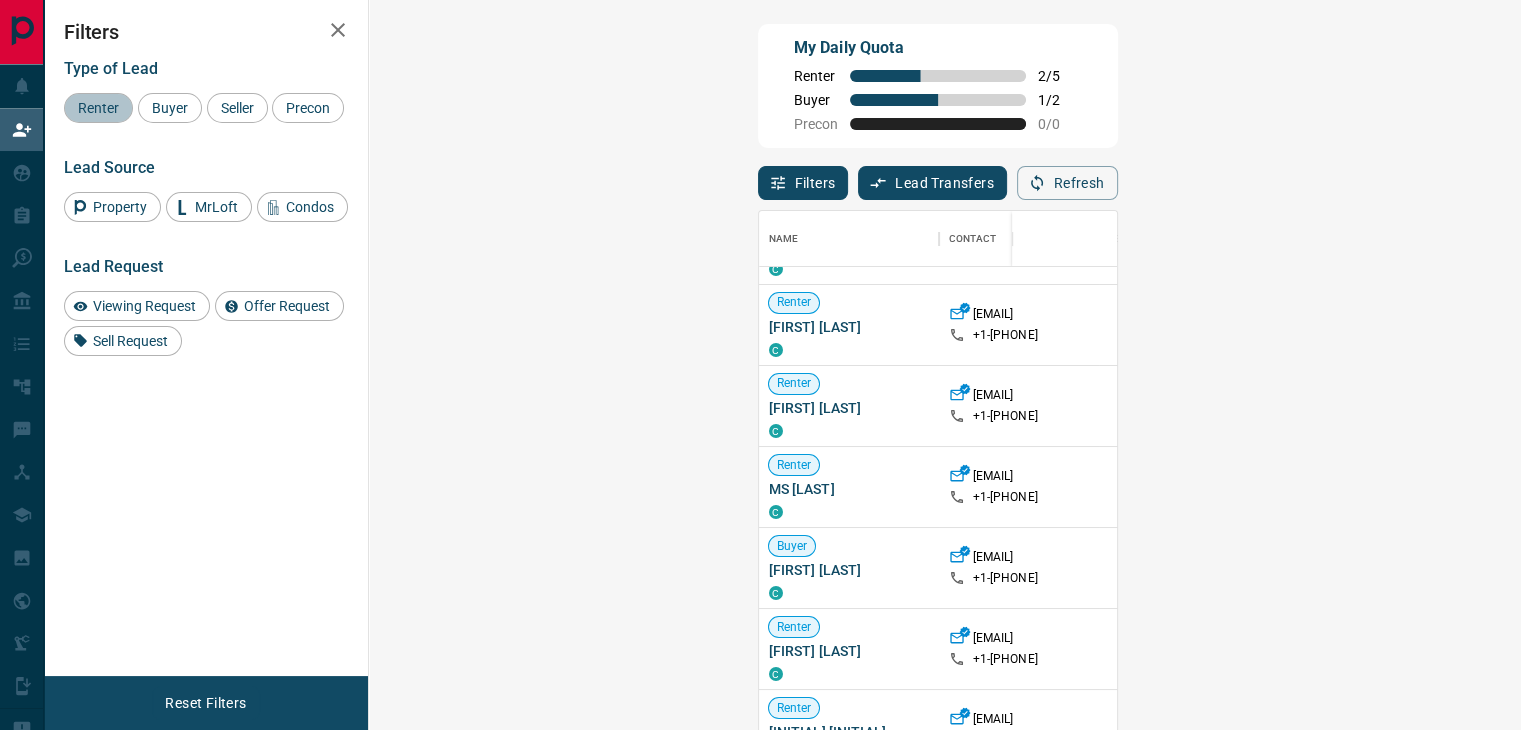click on "Renter" at bounding box center [98, 108] 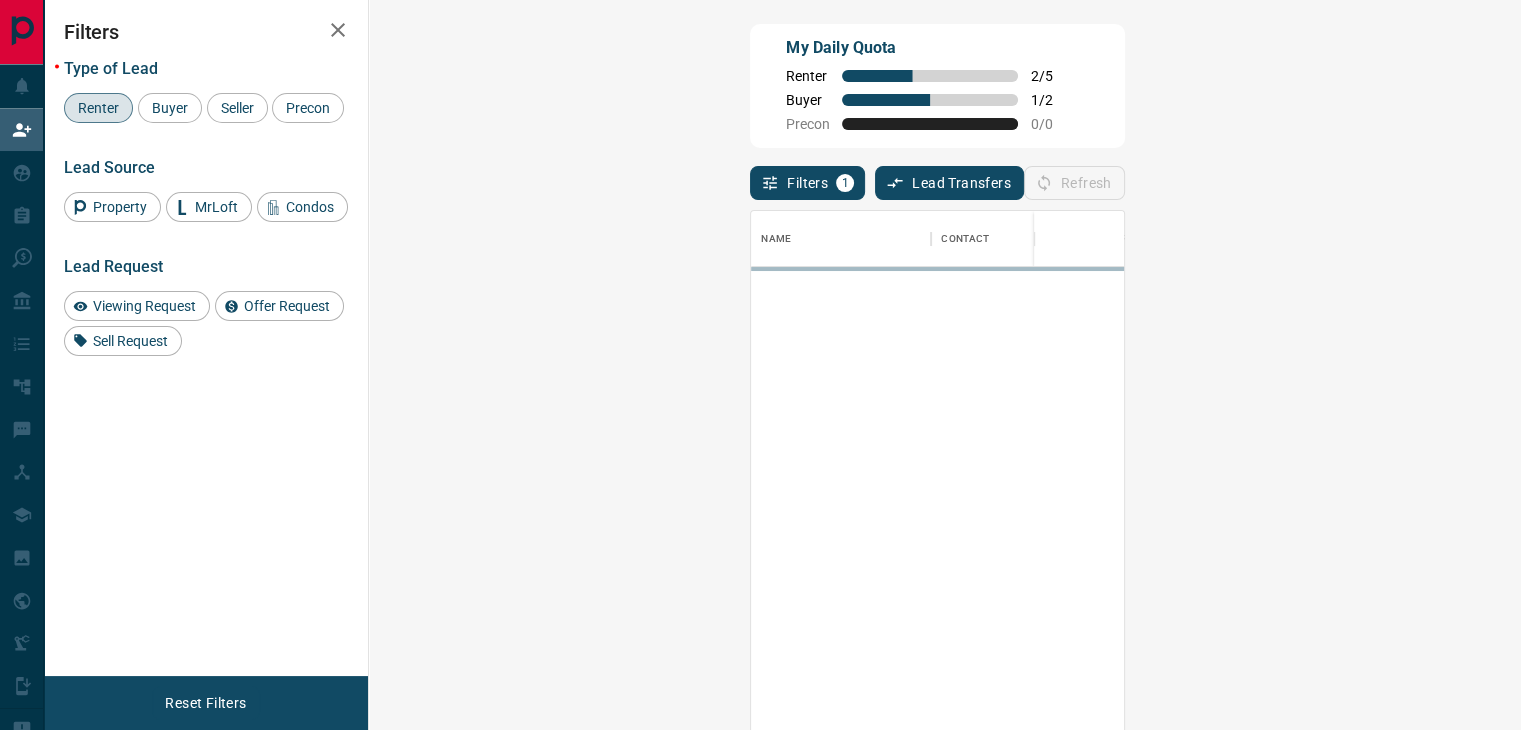 scroll, scrollTop: 0, scrollLeft: 0, axis: both 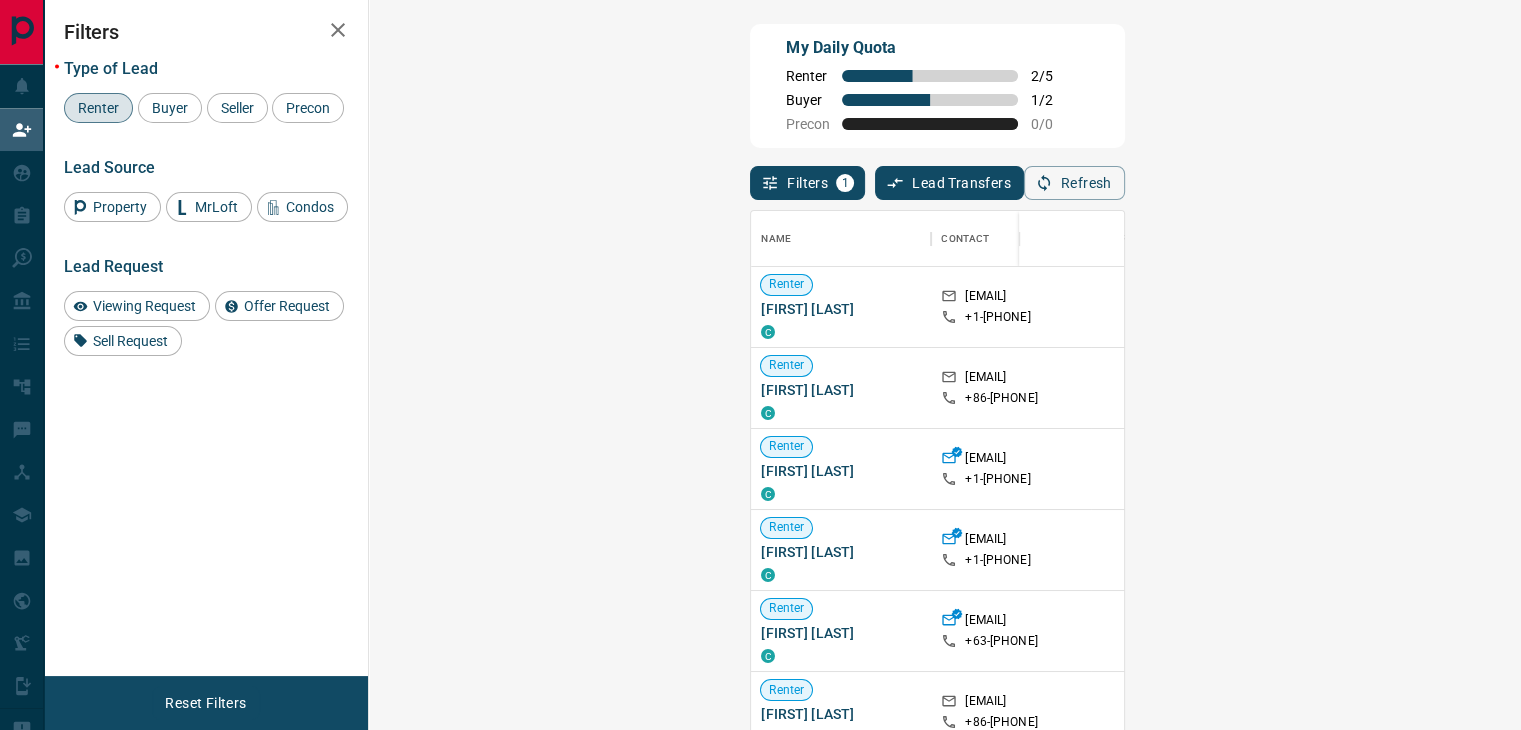 click on "Claim" at bounding box center [1815, 549] 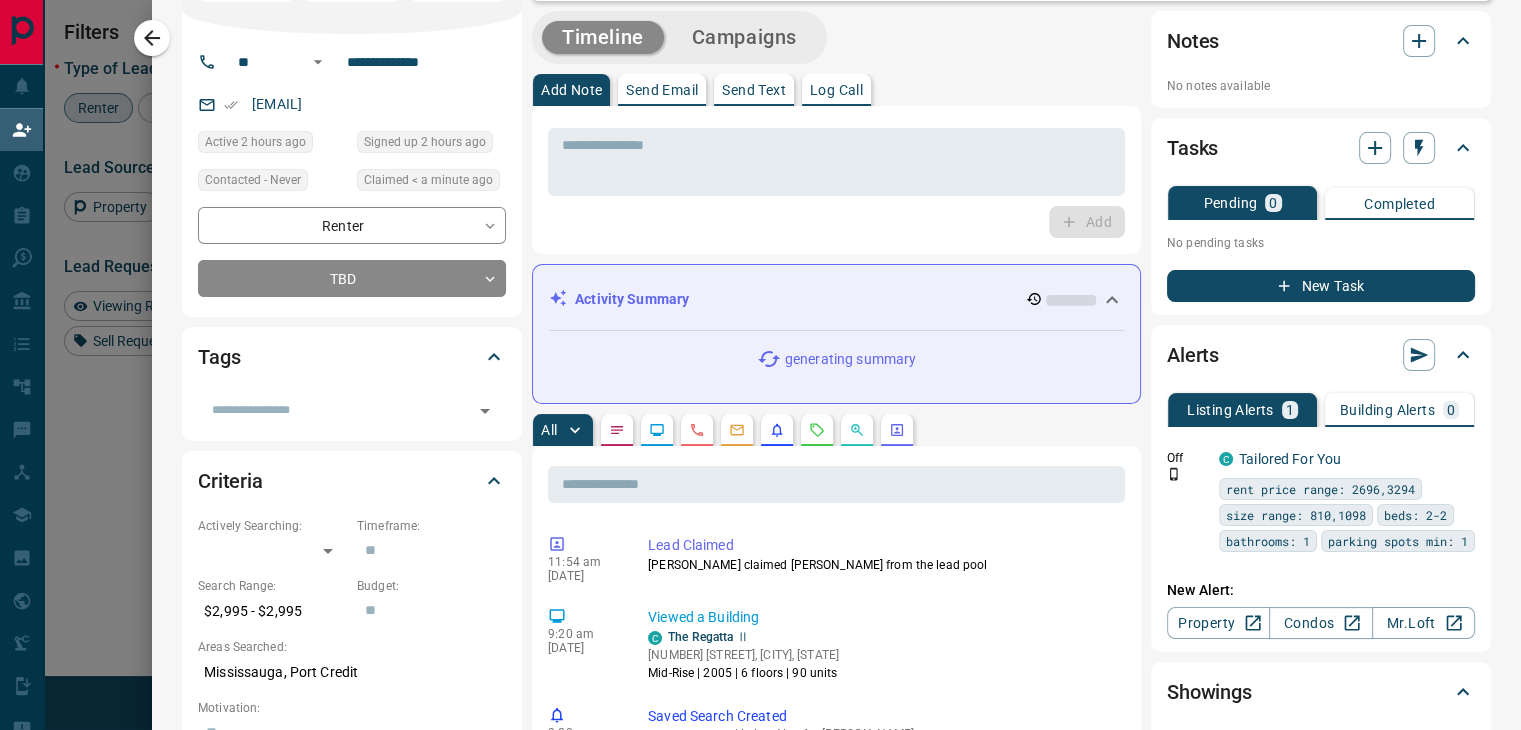 scroll, scrollTop: 0, scrollLeft: 0, axis: both 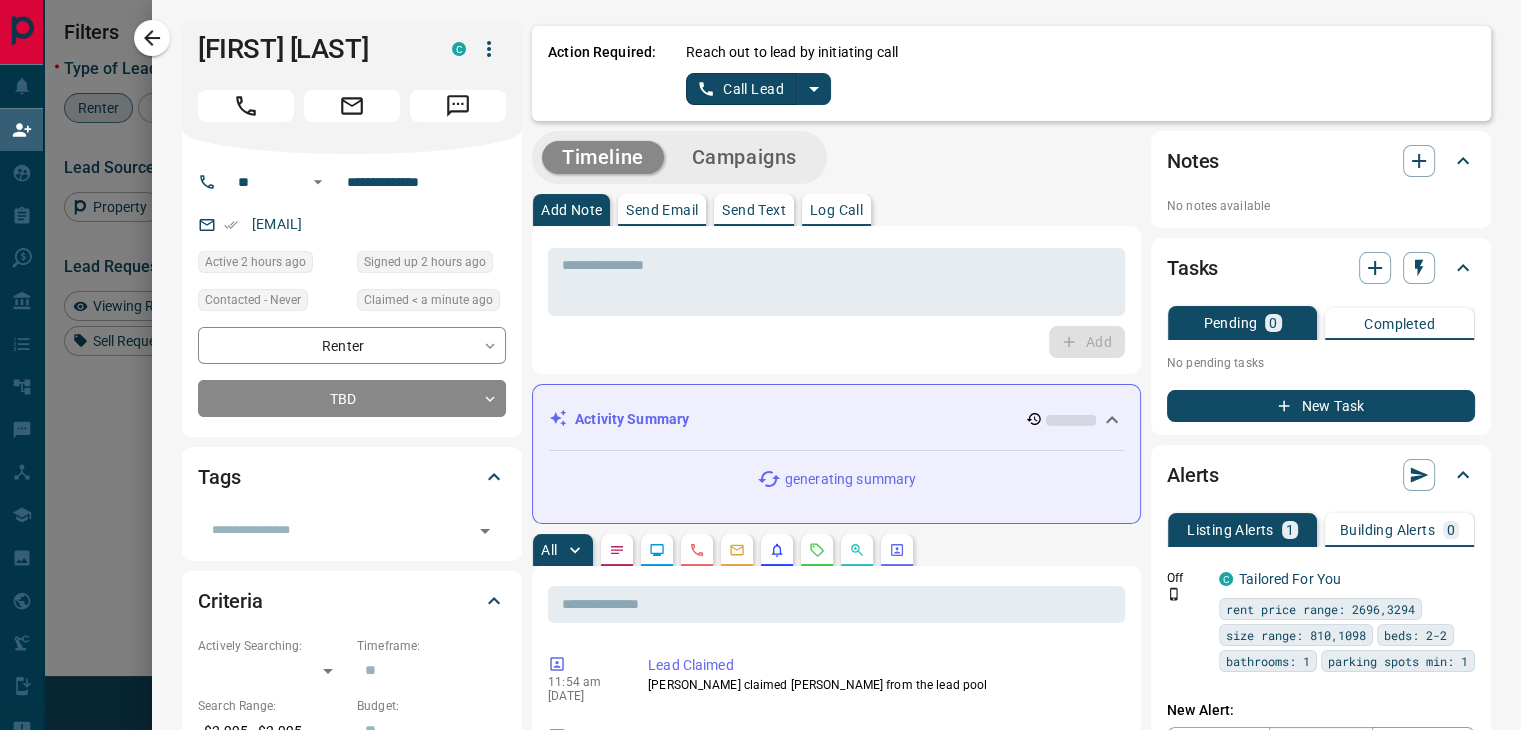 click on "Send Text" at bounding box center [754, 210] 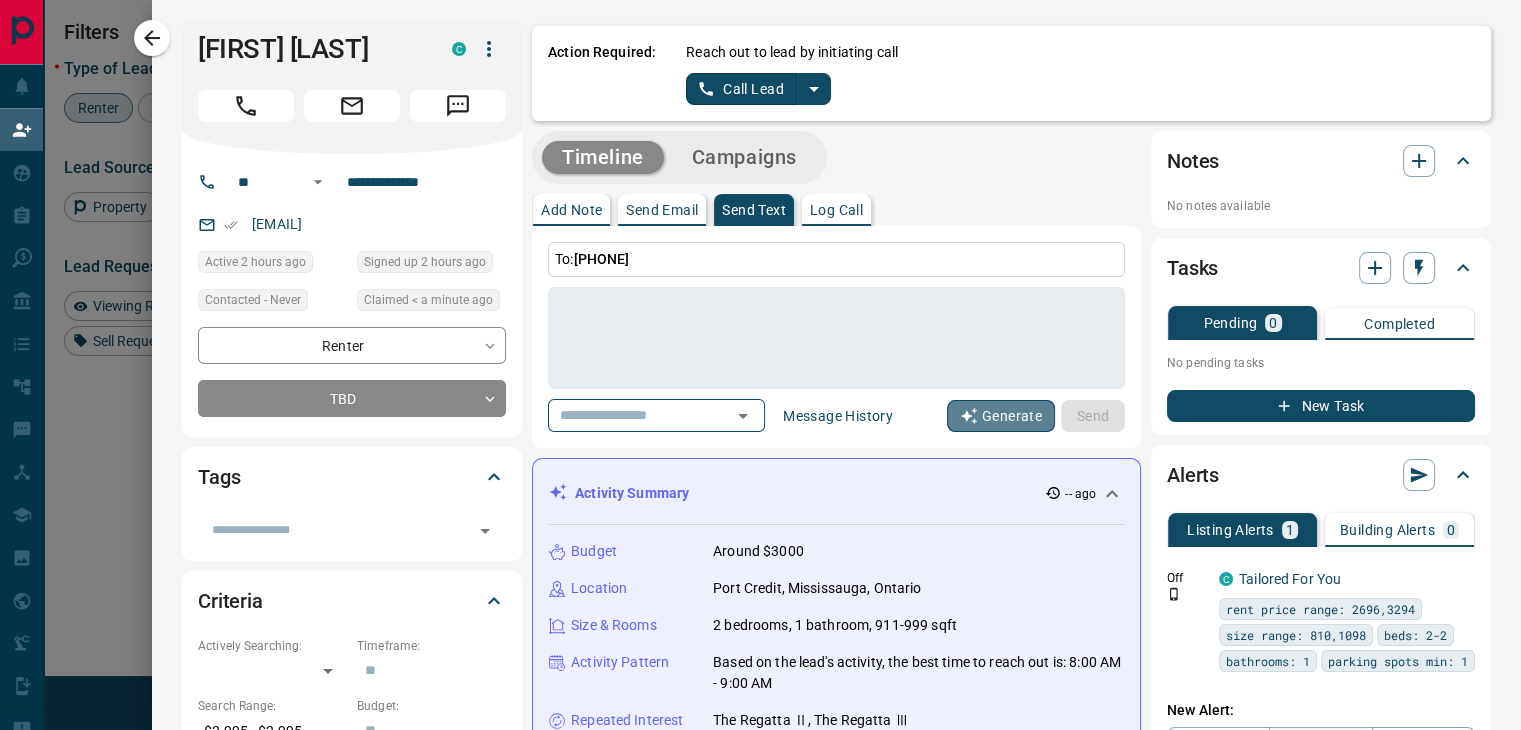 click on "Generate" at bounding box center (1001, 416) 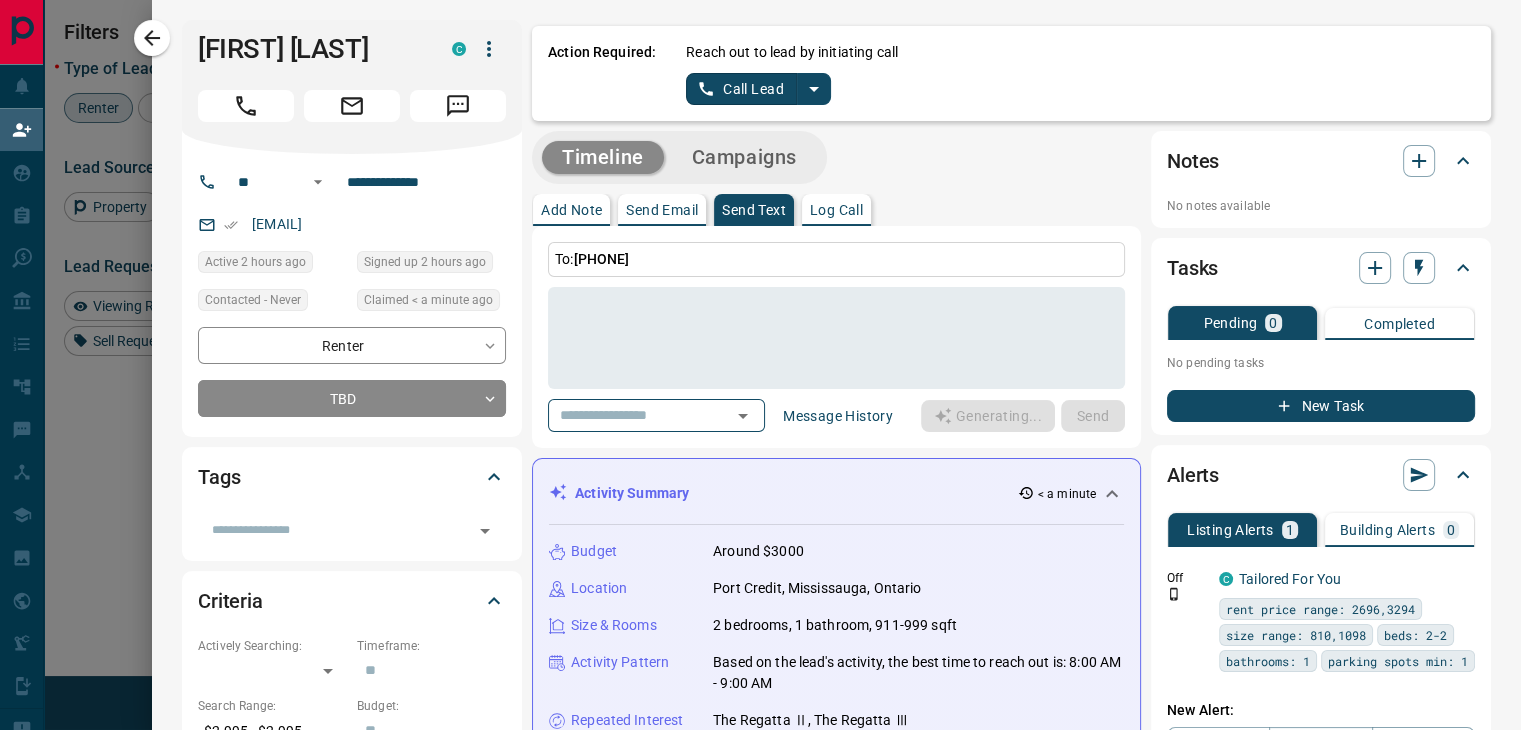 type on "**********" 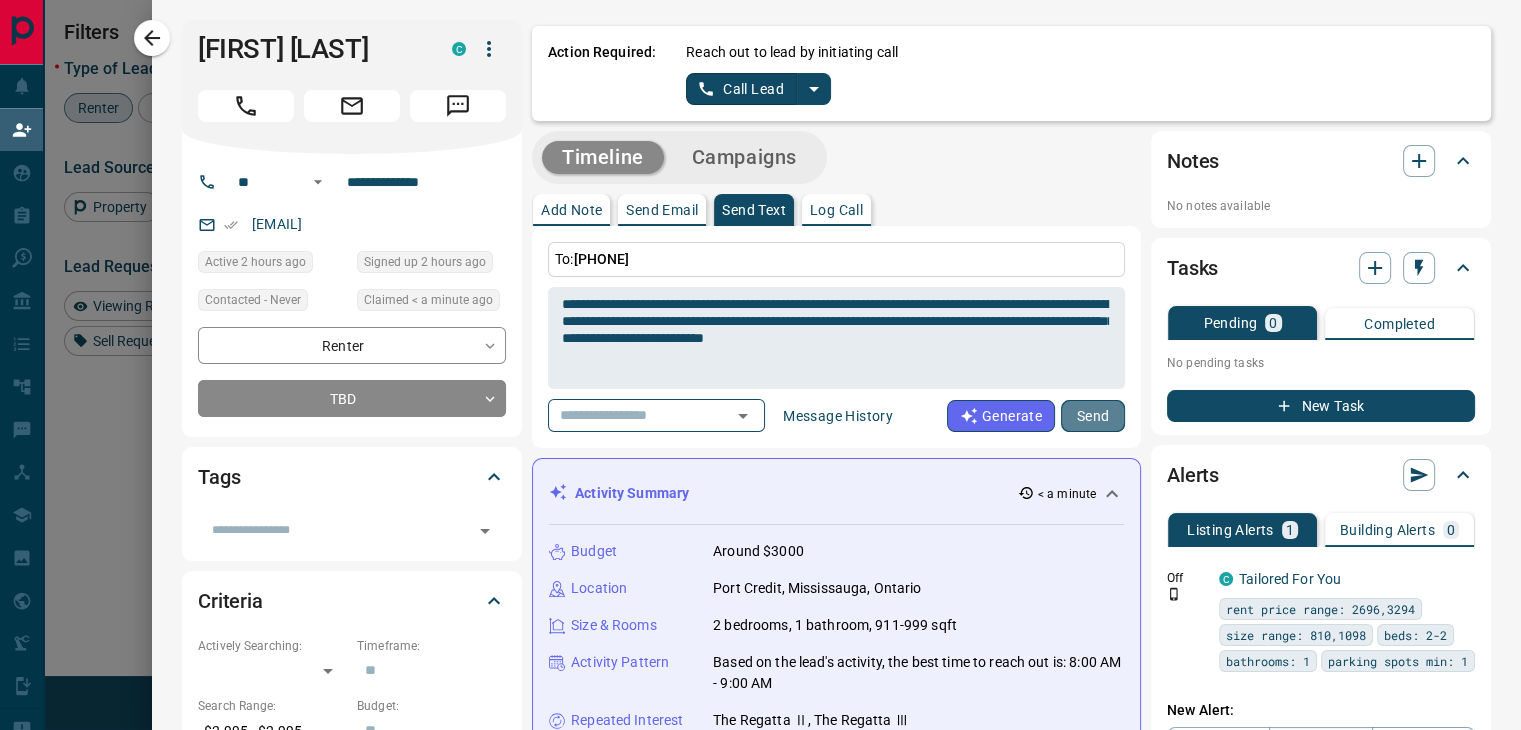 click on "Send" at bounding box center [1093, 416] 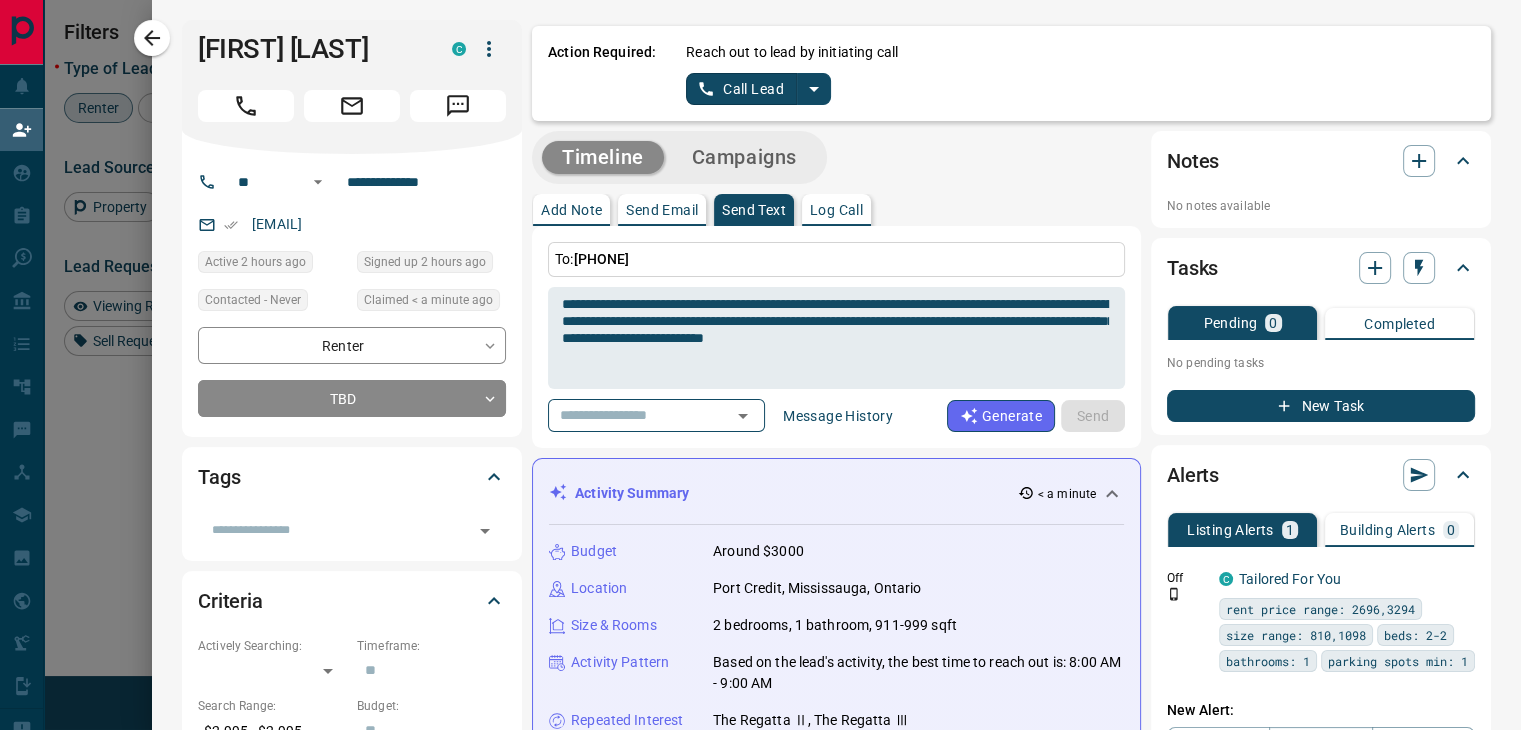 type 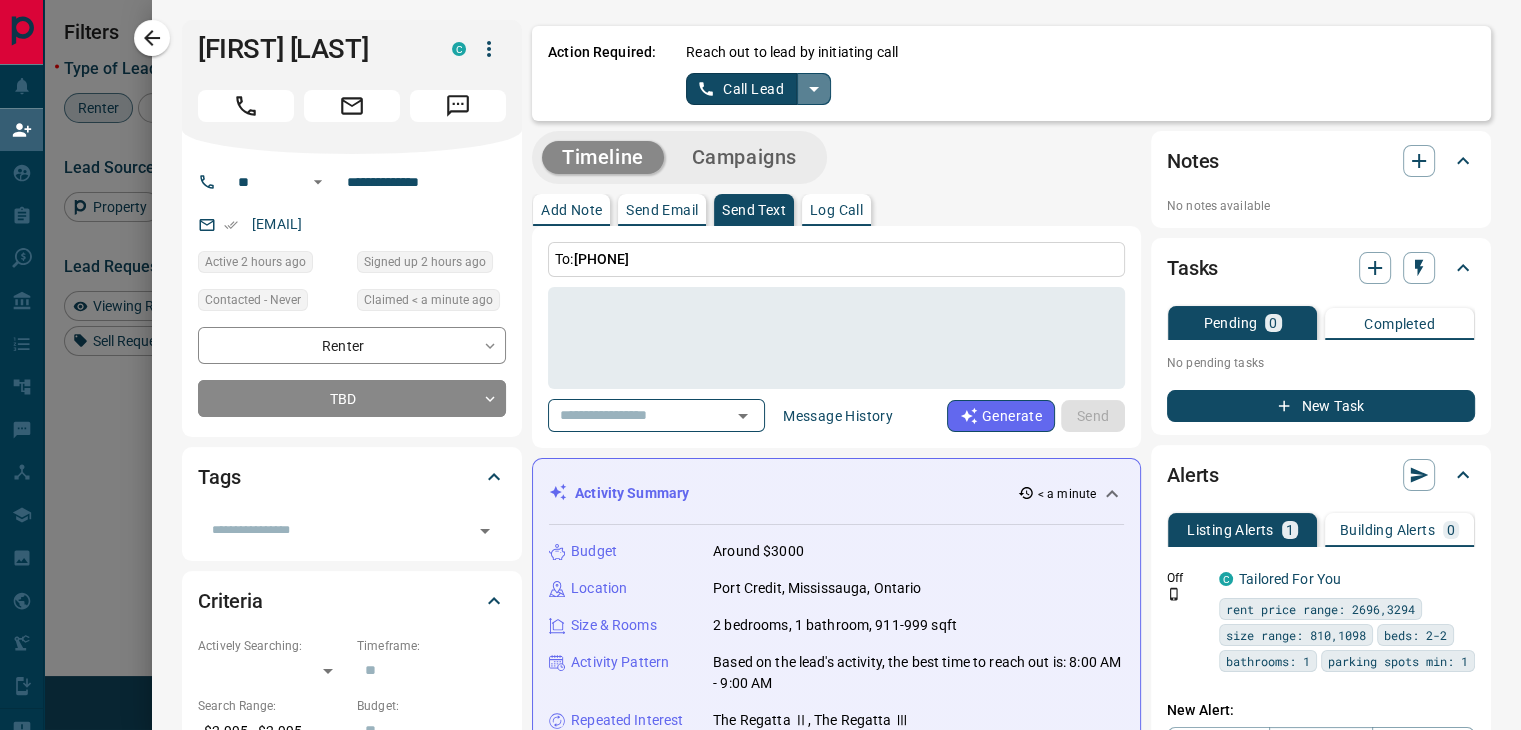 click 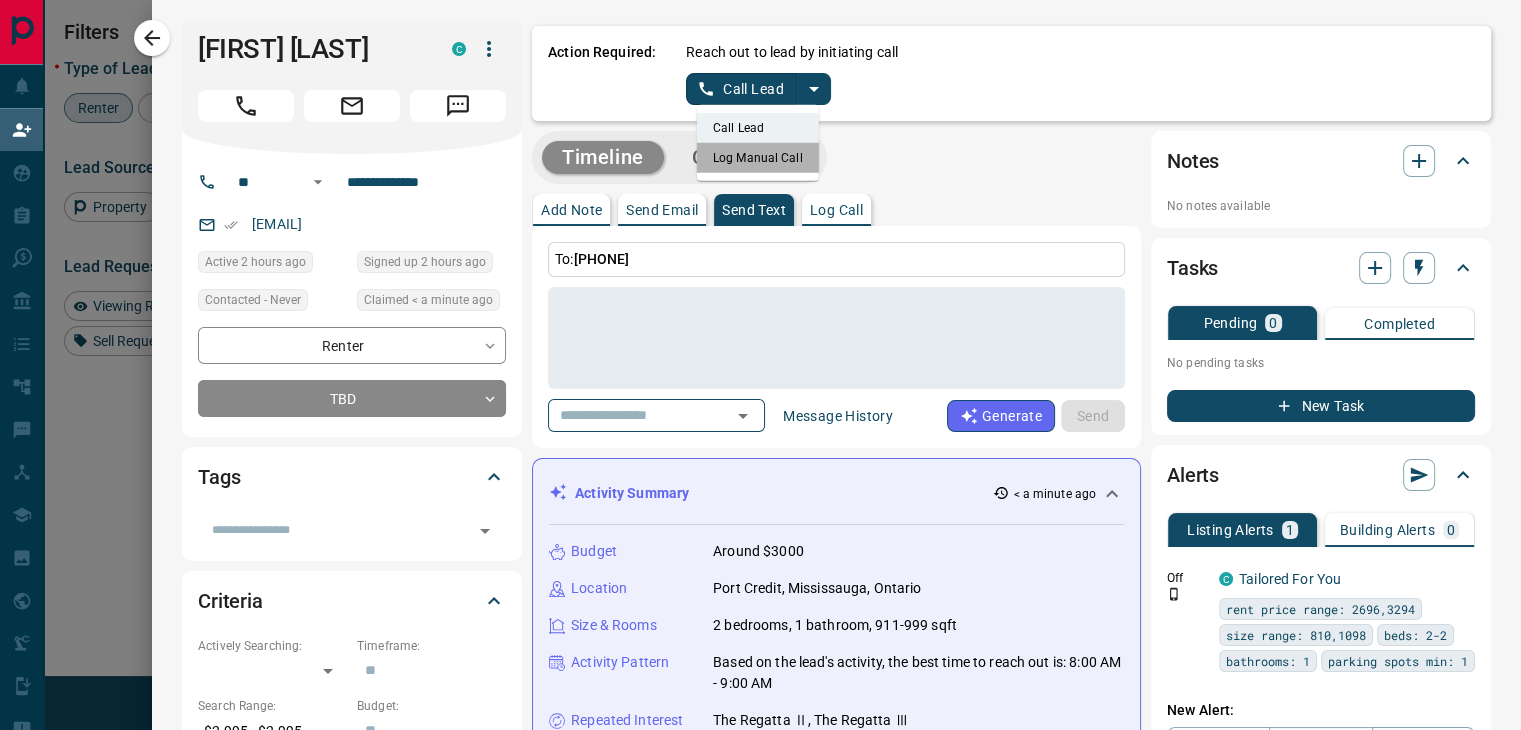 click on "Log Manual Call" at bounding box center [758, 158] 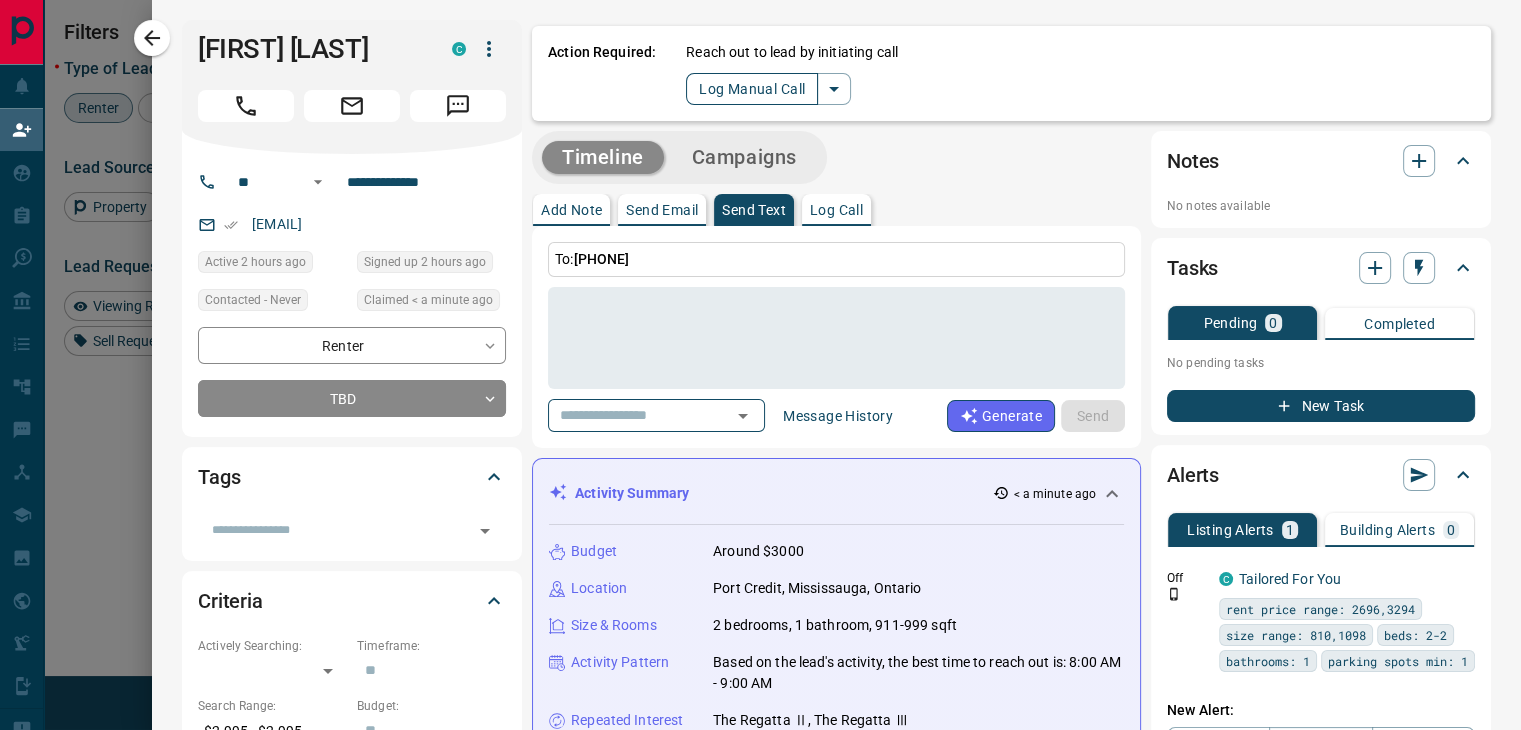click on "Log Manual Call" at bounding box center (752, 89) 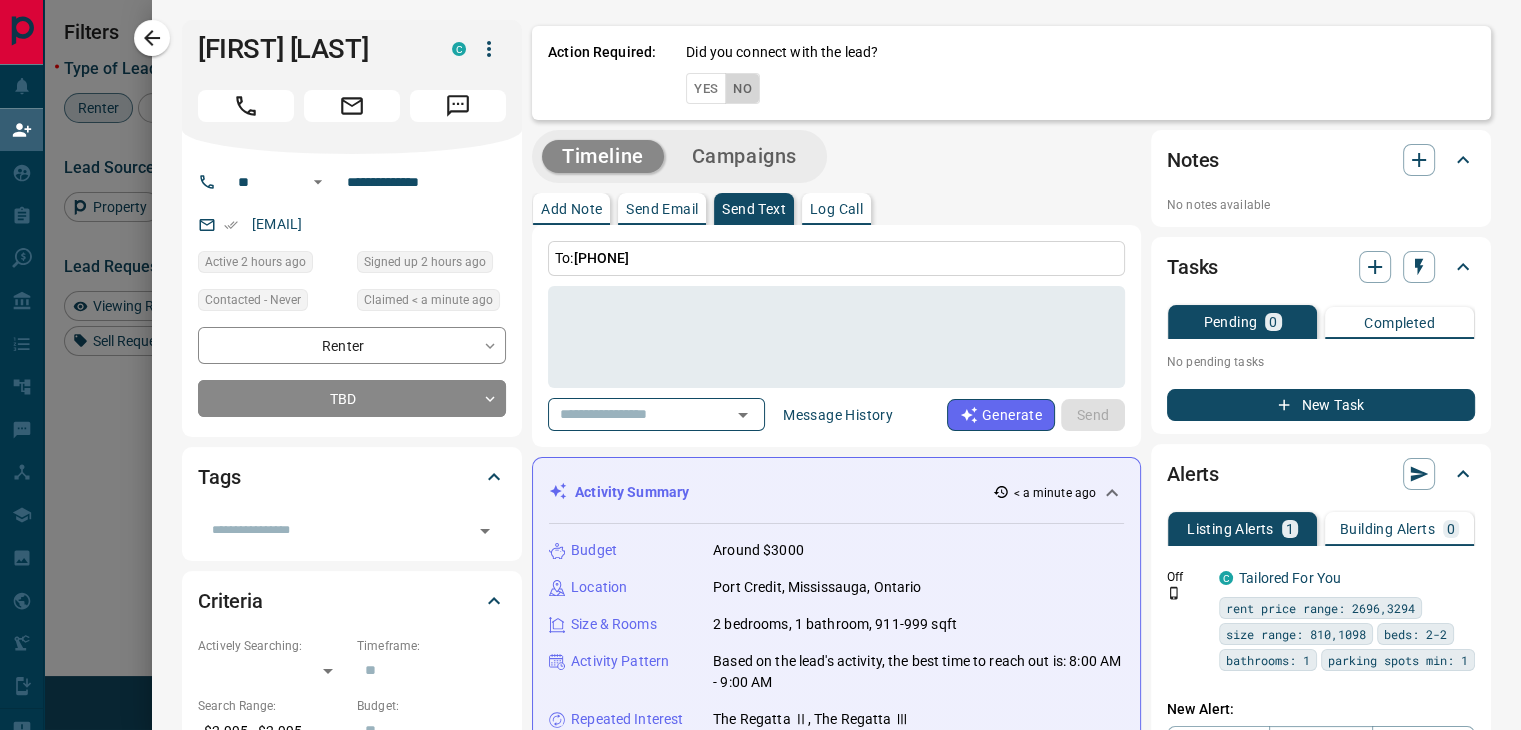 click on "No" at bounding box center [742, 88] 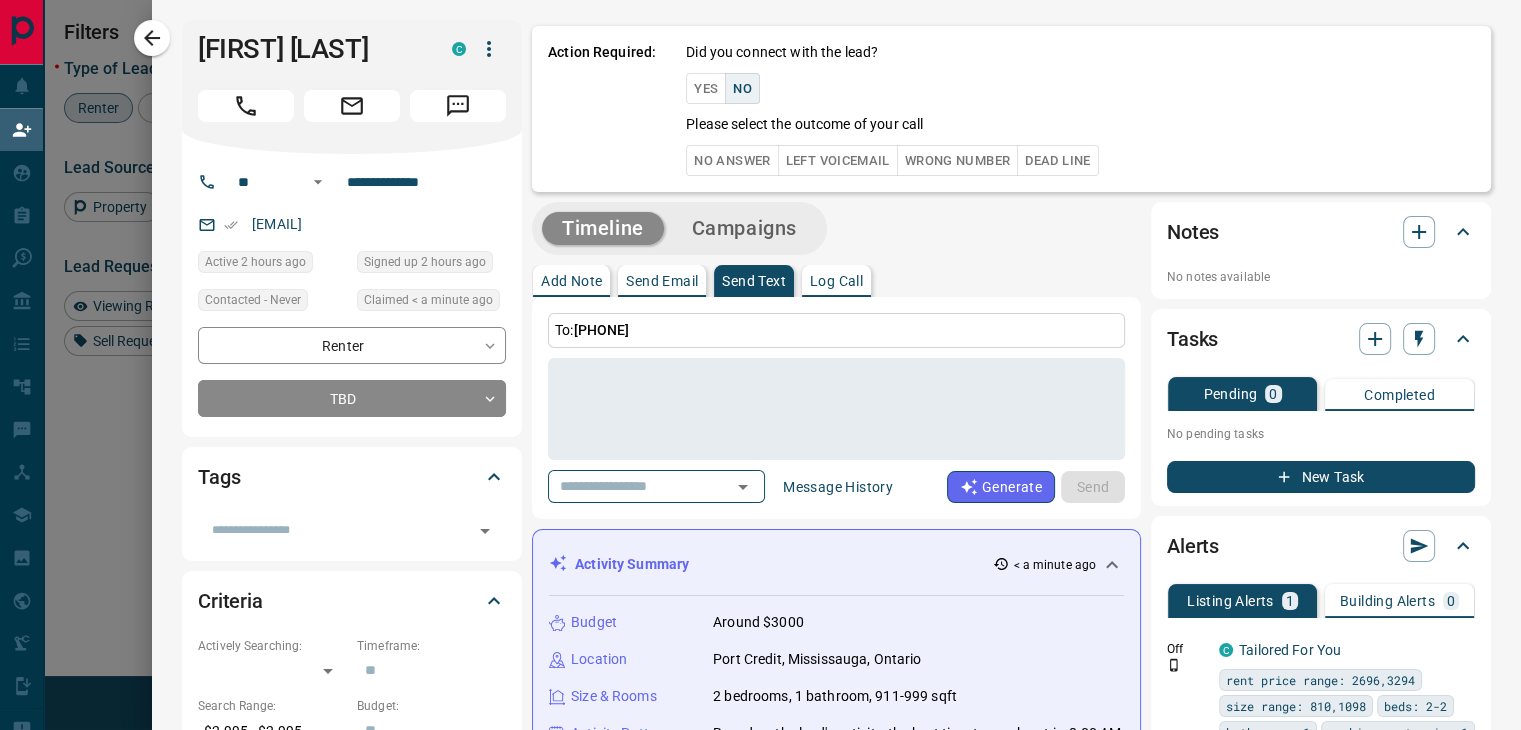 click on "No Answer" at bounding box center (732, 160) 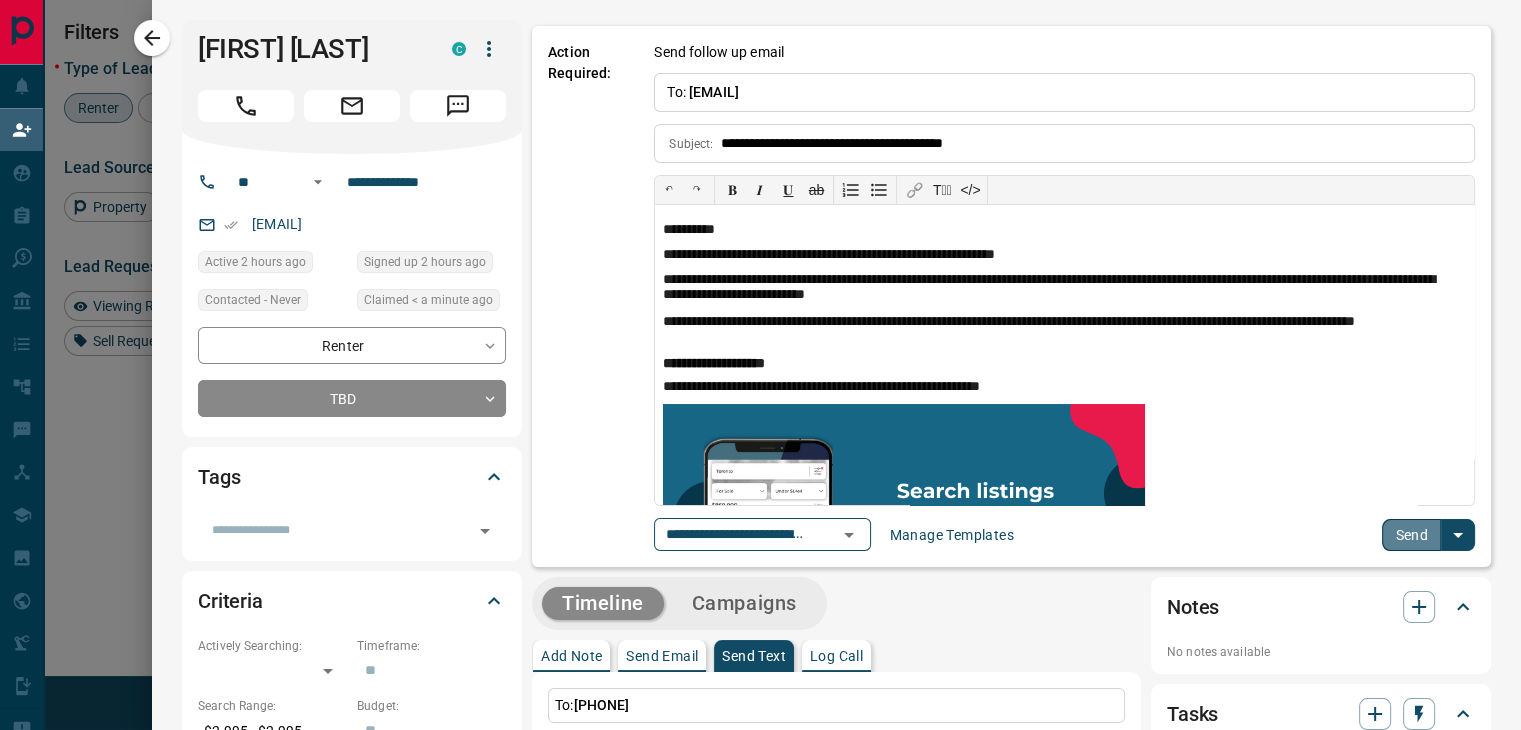 click on "Send" at bounding box center [1411, 535] 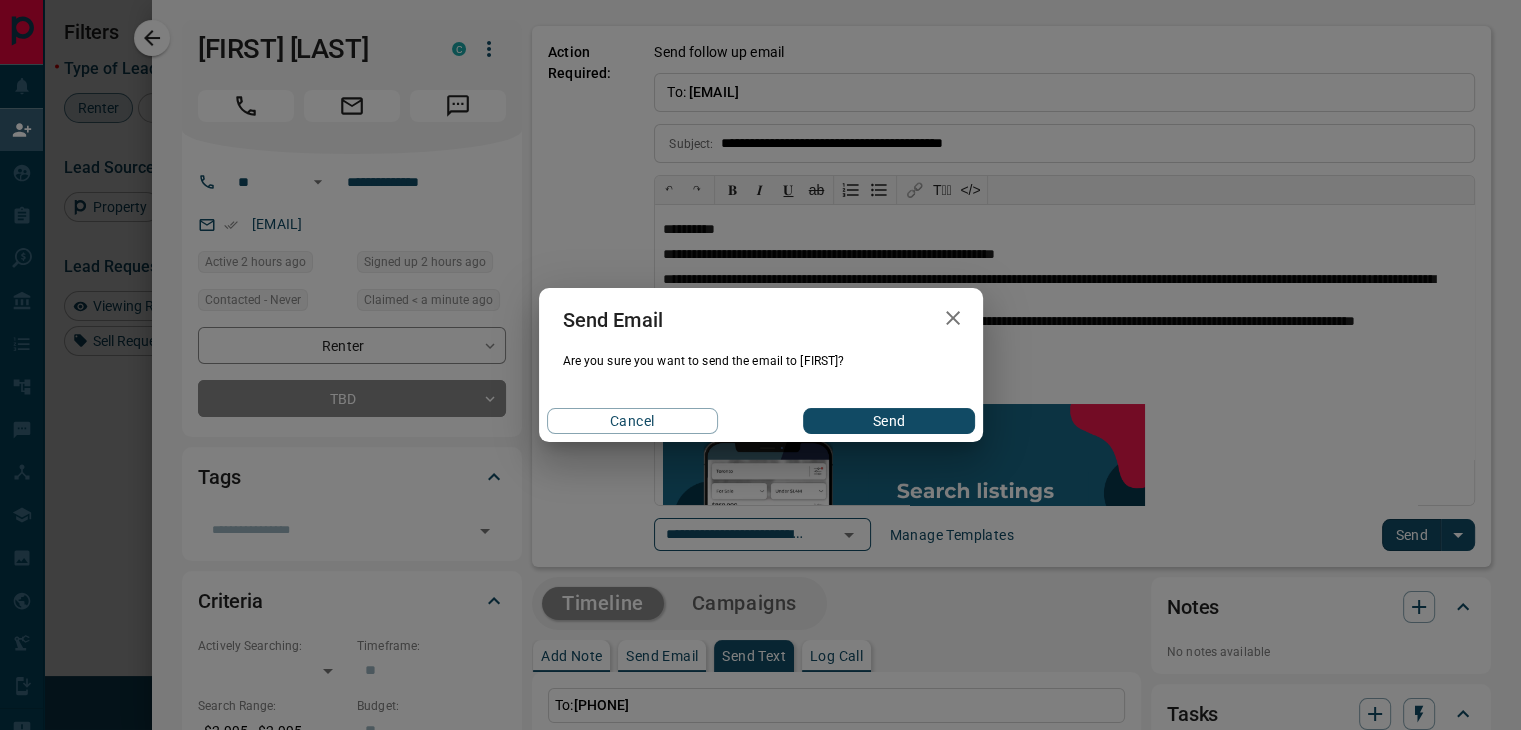 click on "Send" at bounding box center [888, 421] 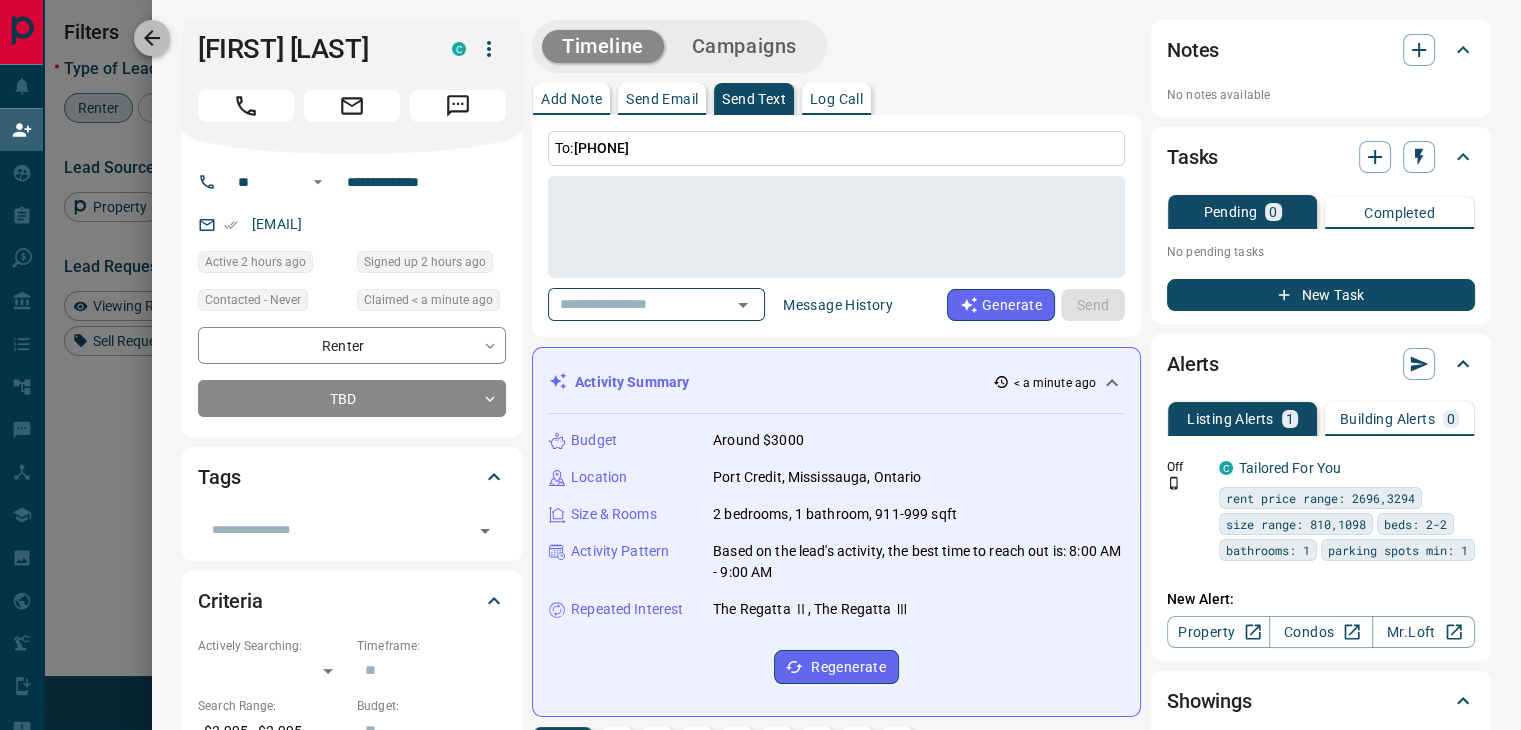 click 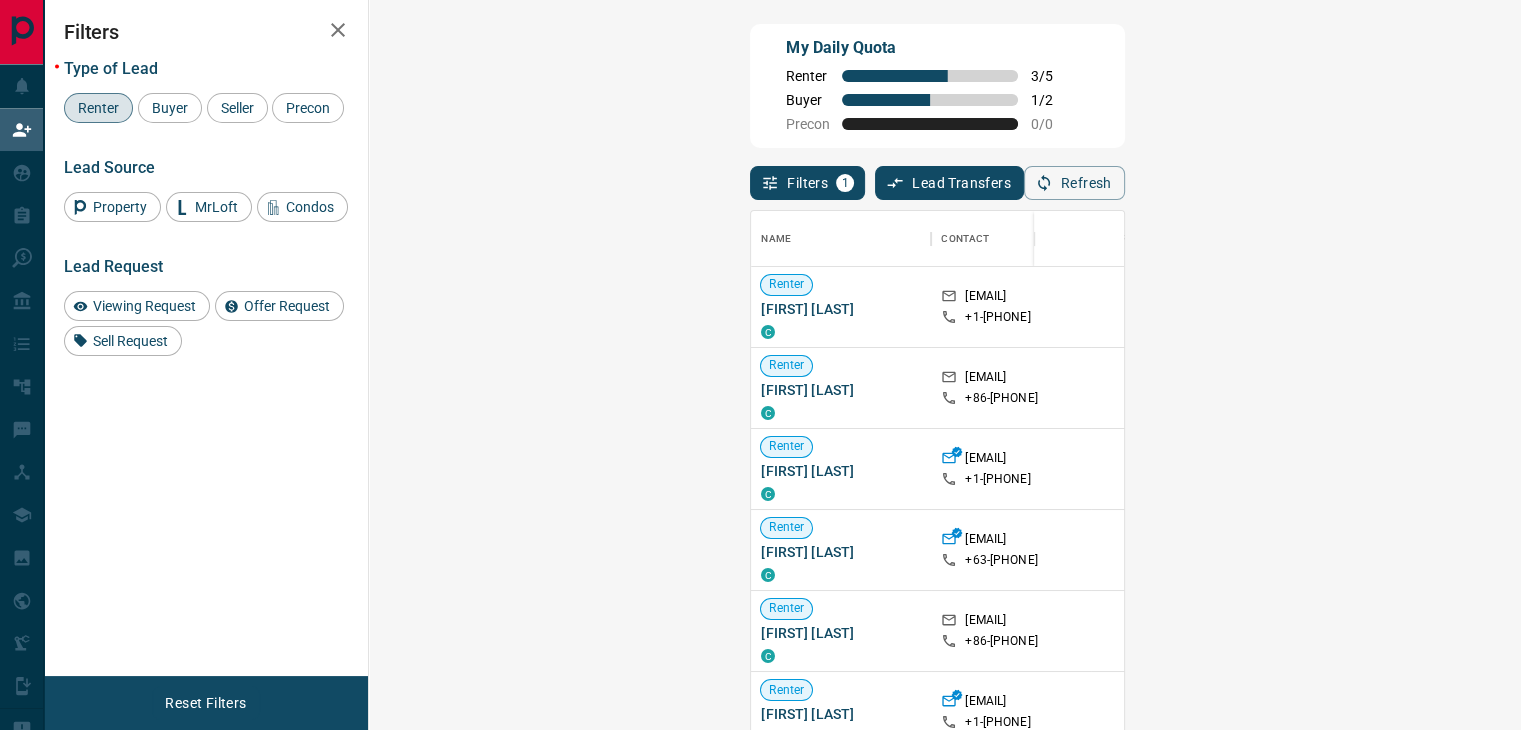 scroll, scrollTop: 16, scrollLeft: 16, axis: both 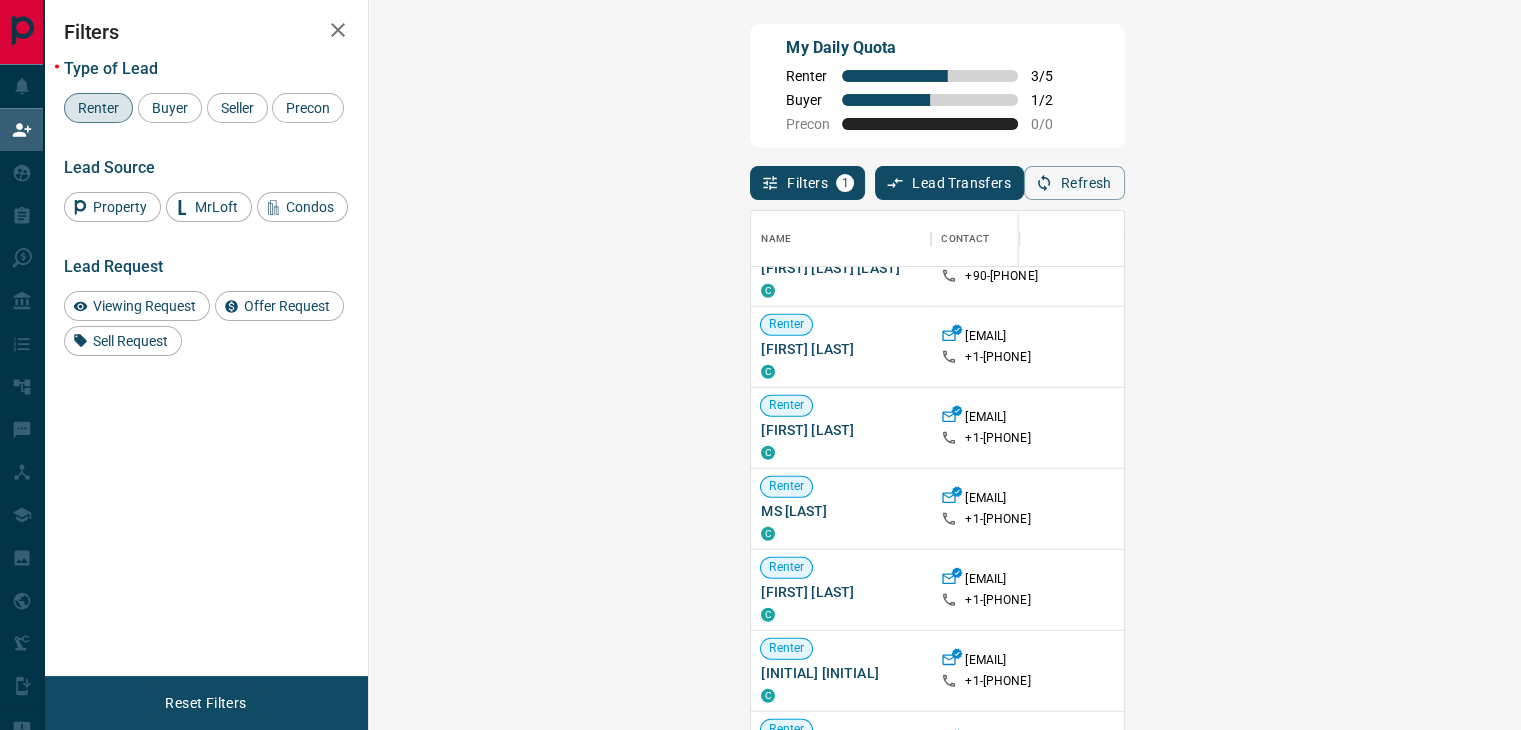 click on "Claim" at bounding box center (1815, 669) 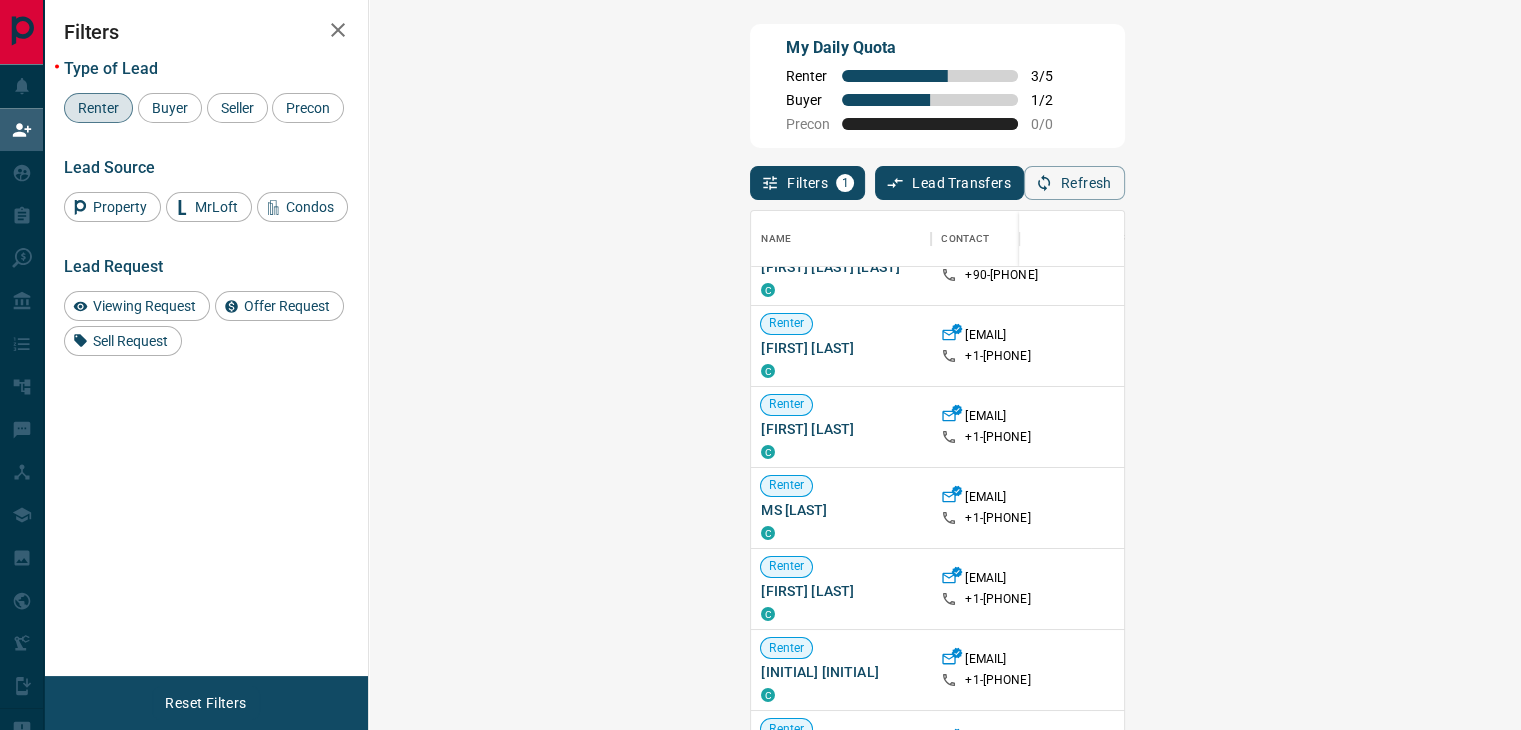 scroll, scrollTop: 1558, scrollLeft: 0, axis: vertical 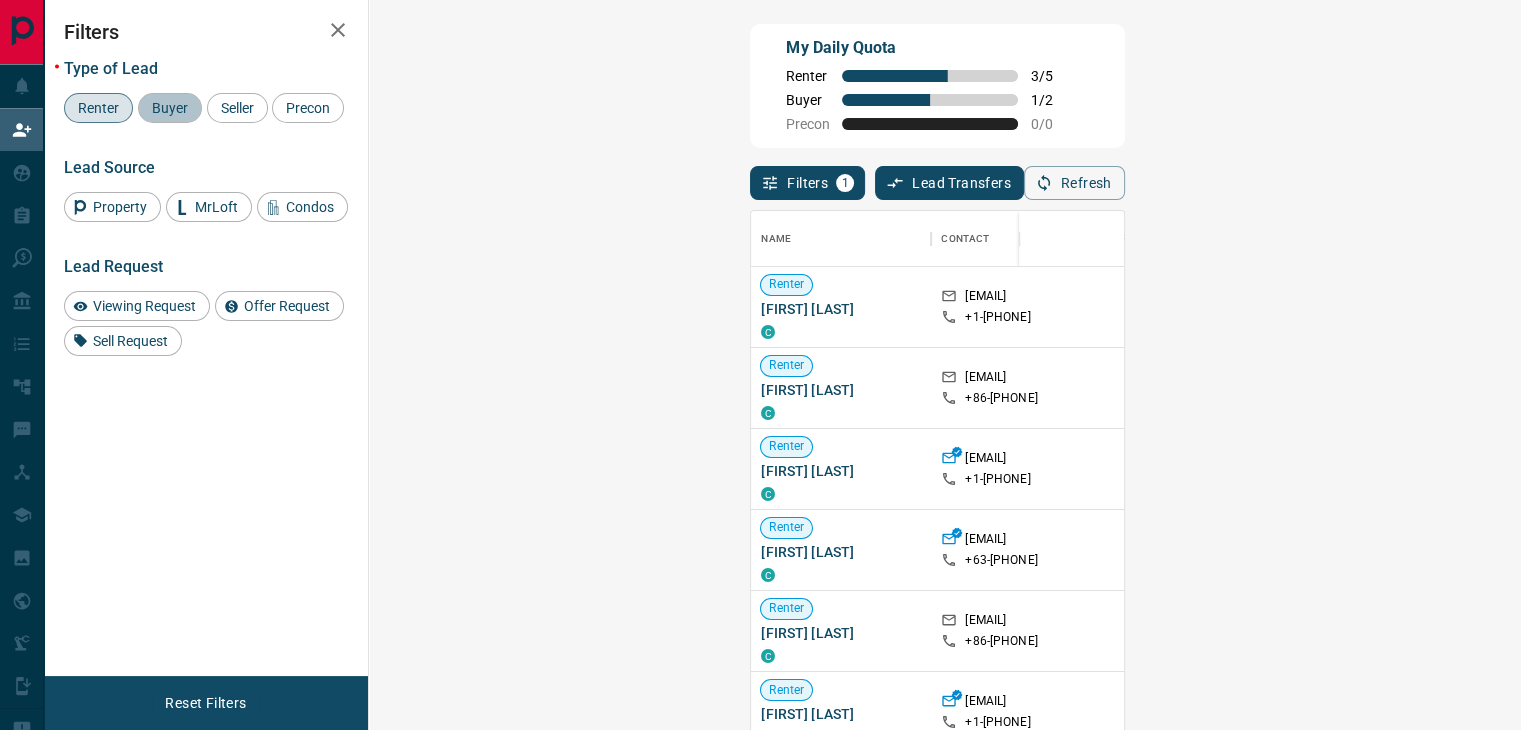 click on "Buyer" at bounding box center [170, 108] 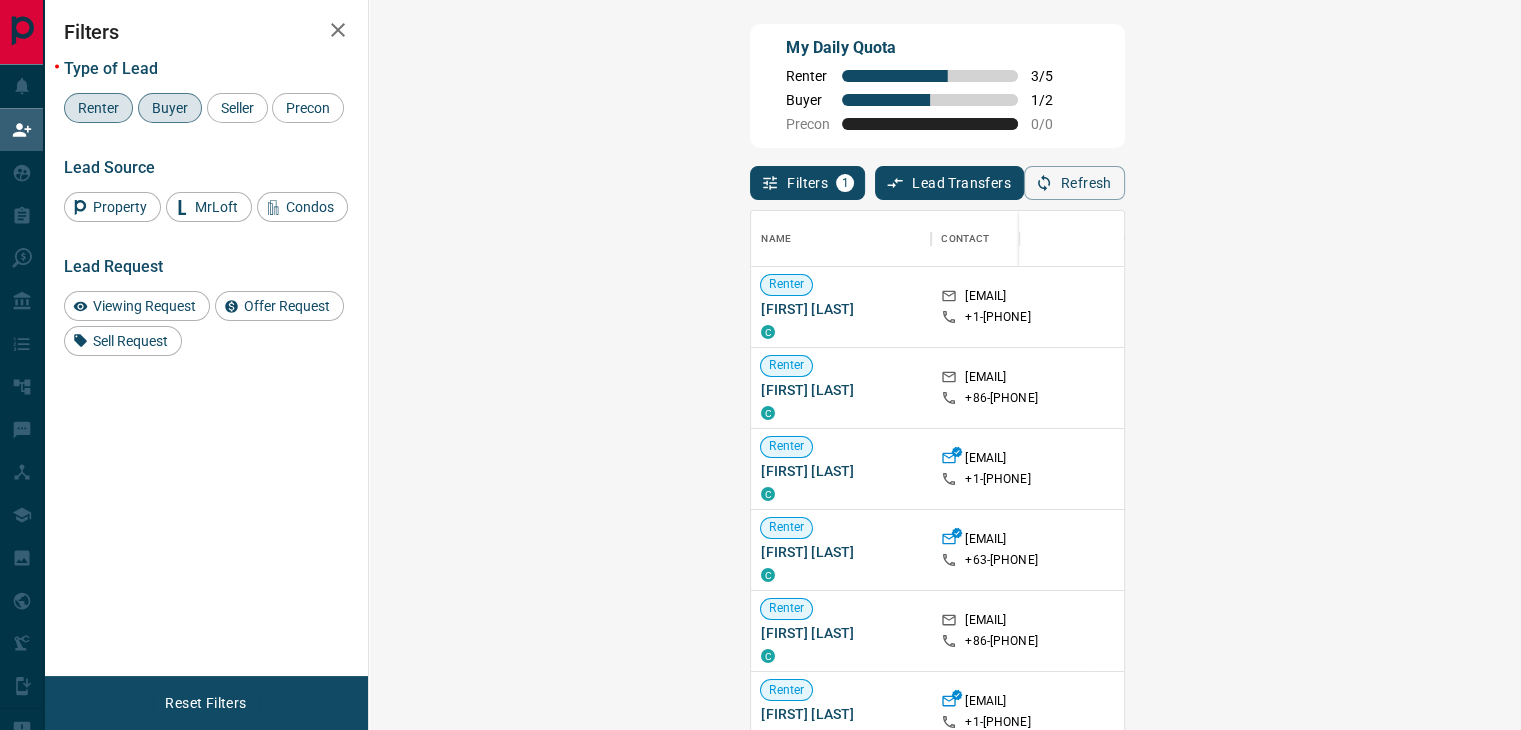 click on "Renter" at bounding box center (98, 108) 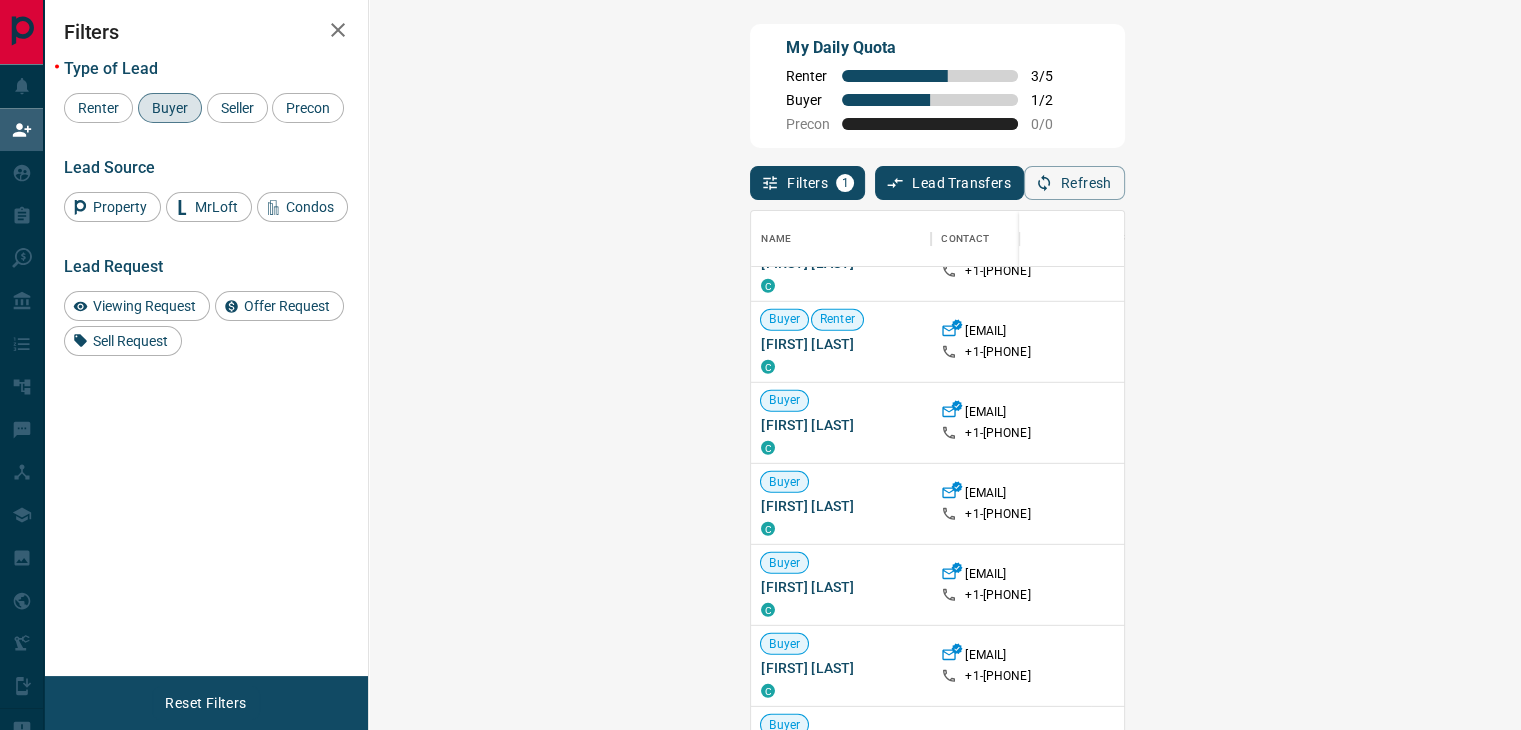 scroll, scrollTop: 821, scrollLeft: 0, axis: vertical 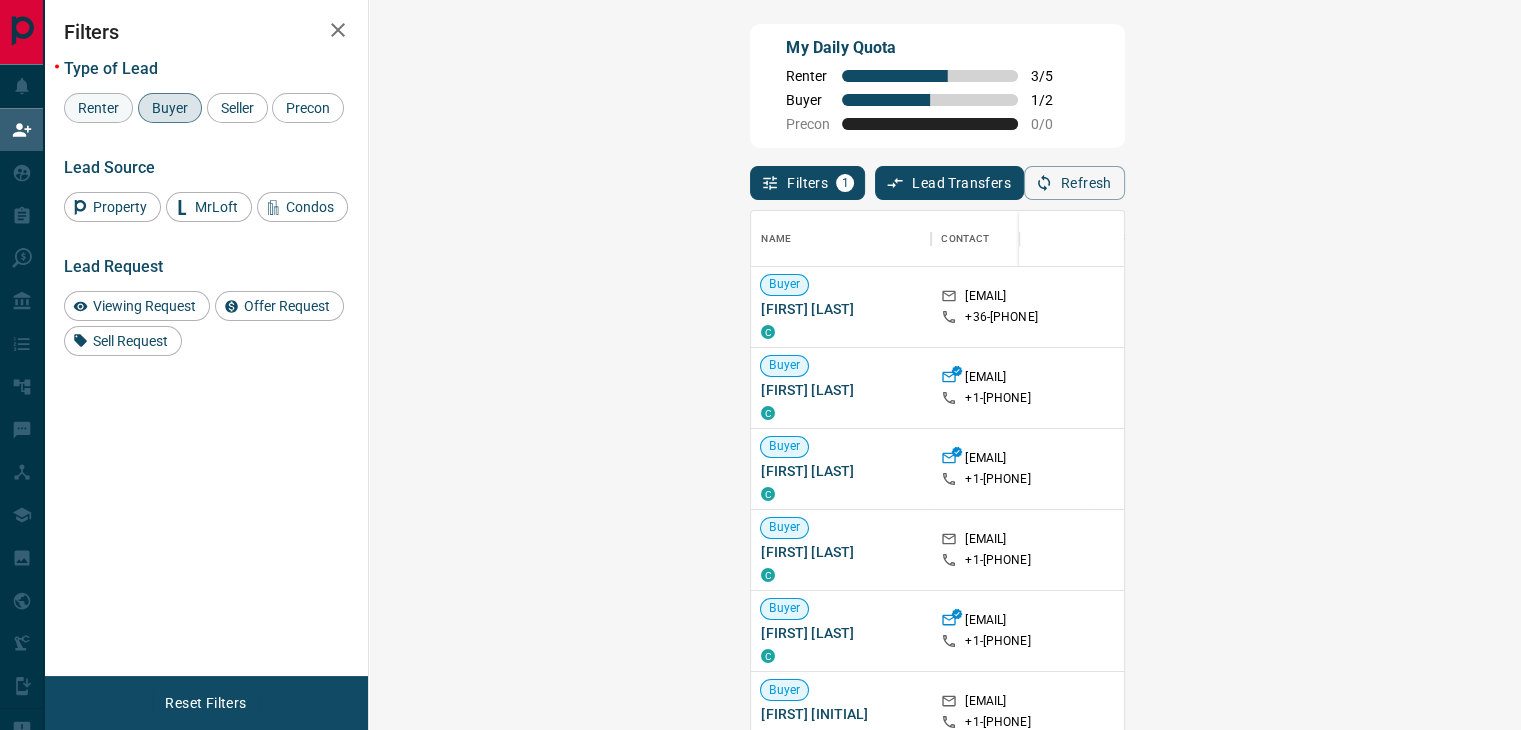 click on "Renter" at bounding box center (98, 108) 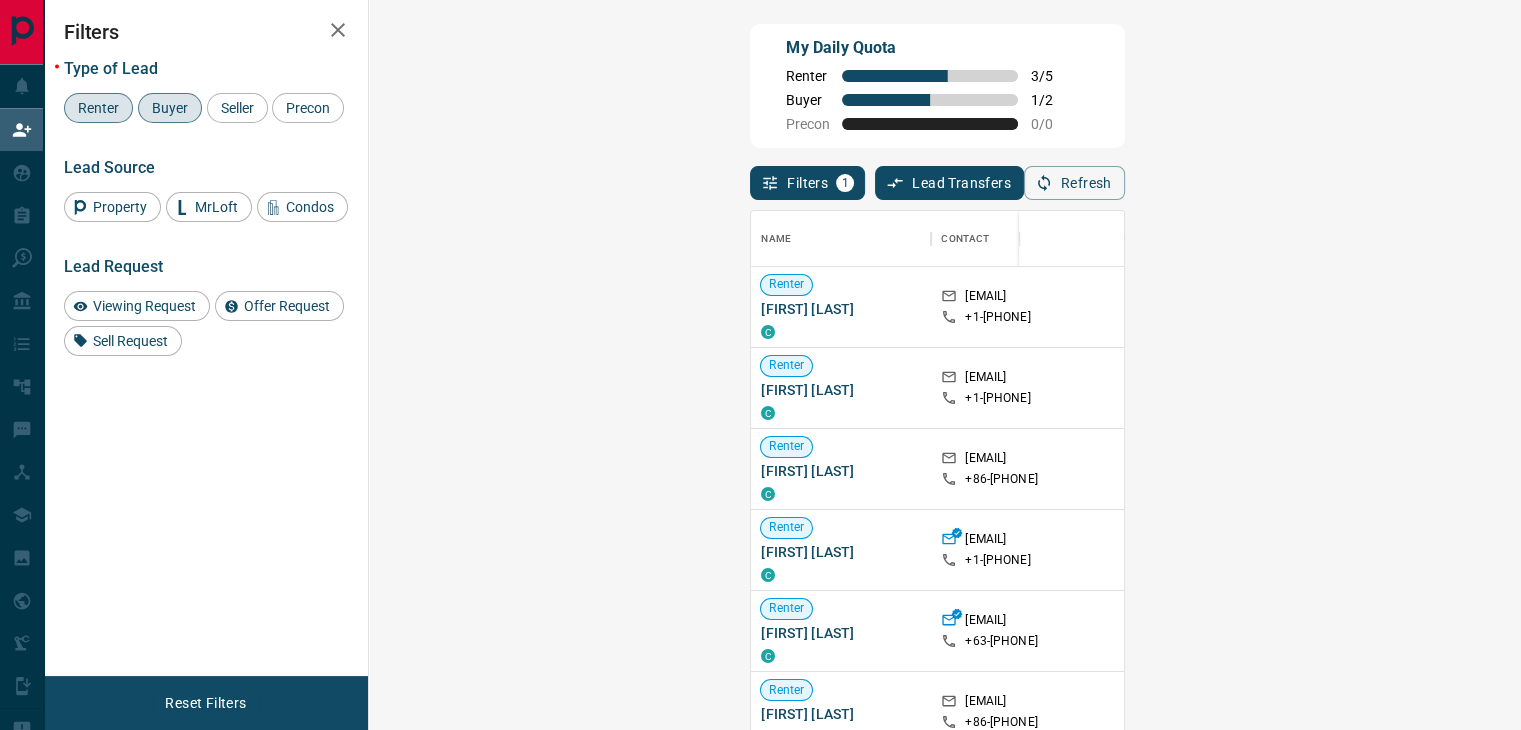 click 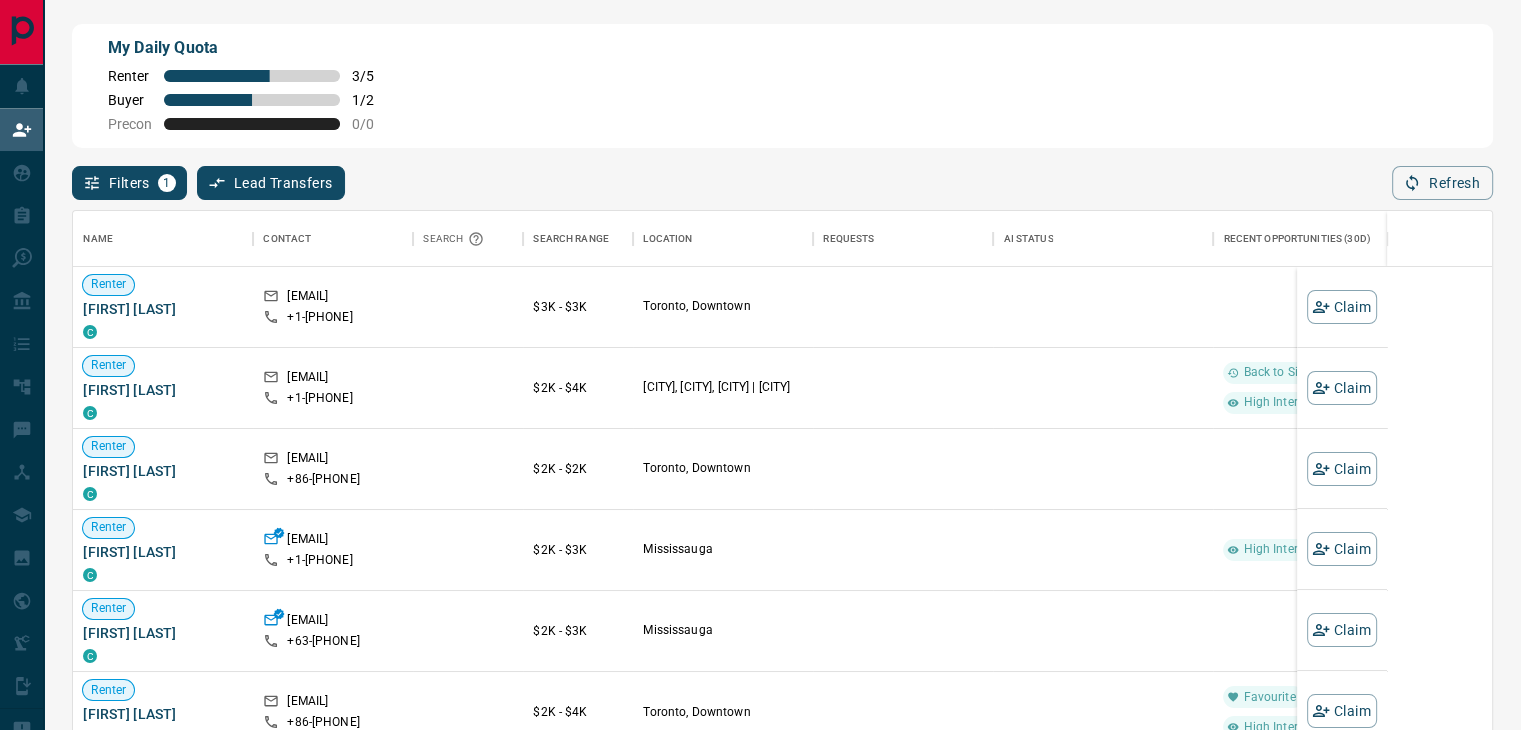 scroll, scrollTop: 16, scrollLeft: 16, axis: both 